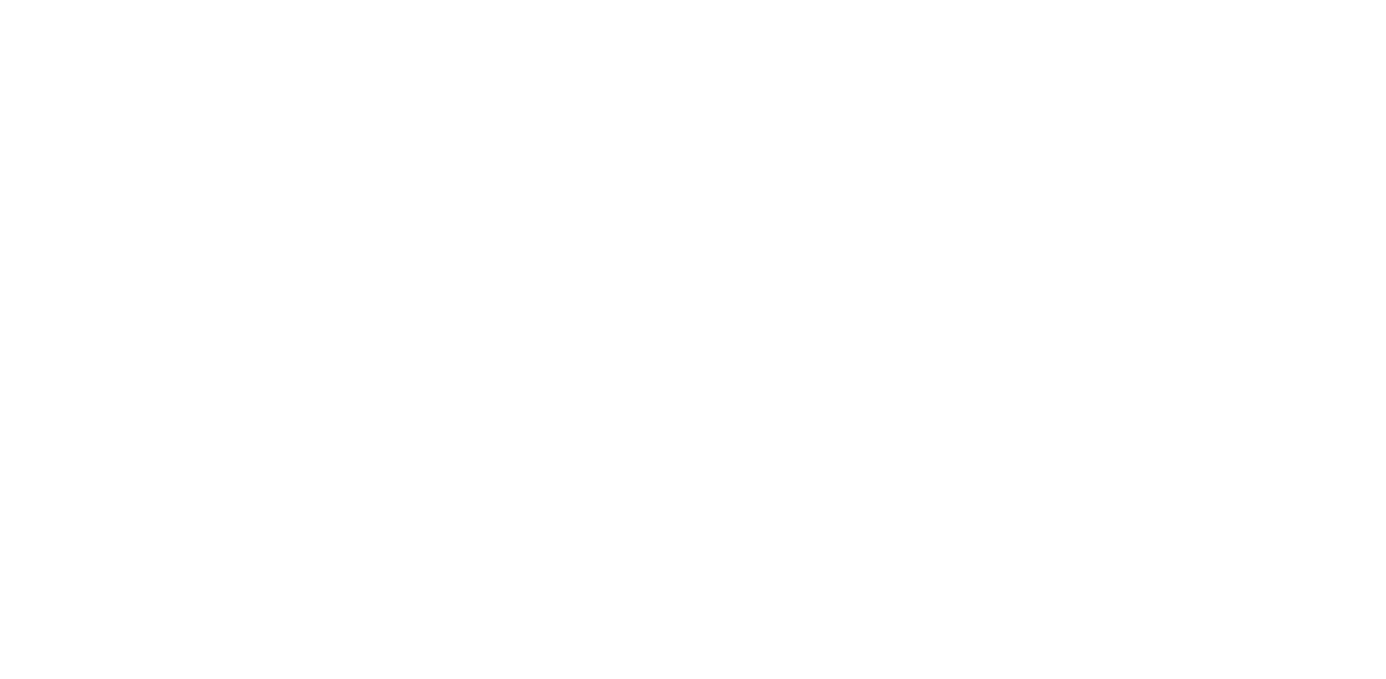 scroll, scrollTop: 0, scrollLeft: 0, axis: both 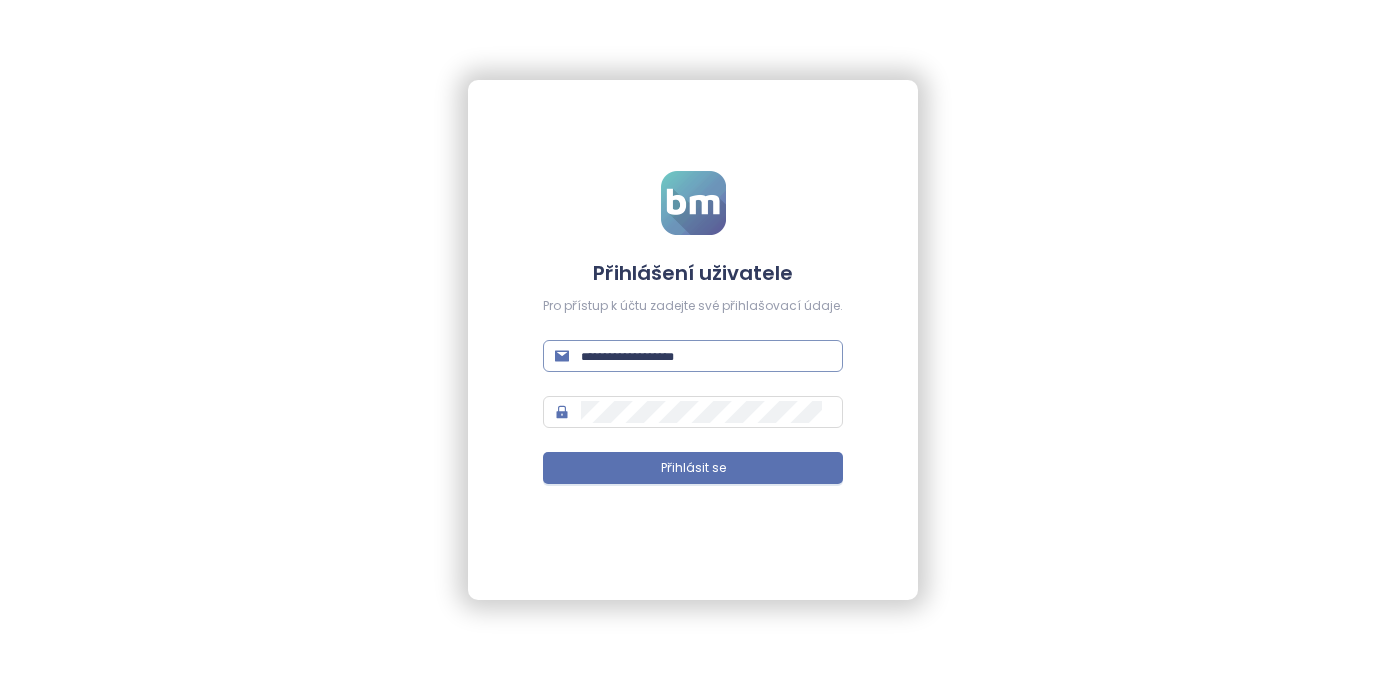 click at bounding box center (706, 356) 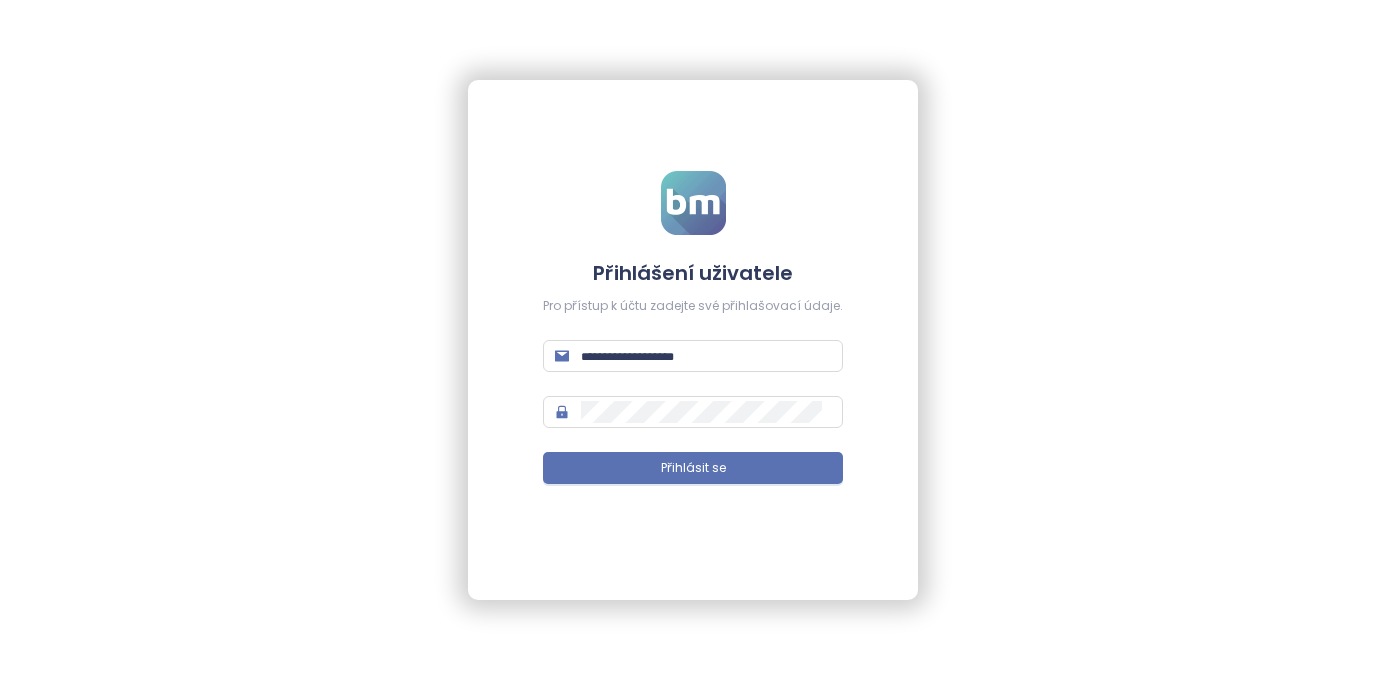 type on "**********" 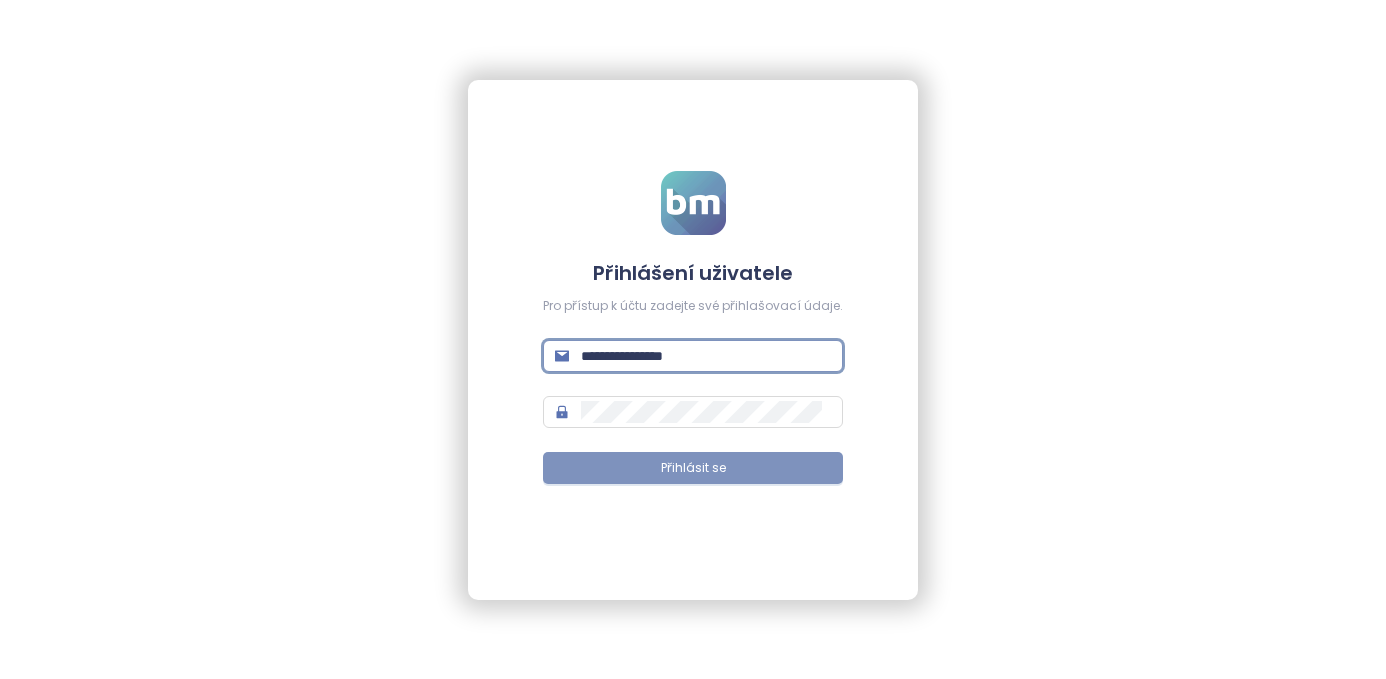 click on "Přihlásit se" at bounding box center (693, 468) 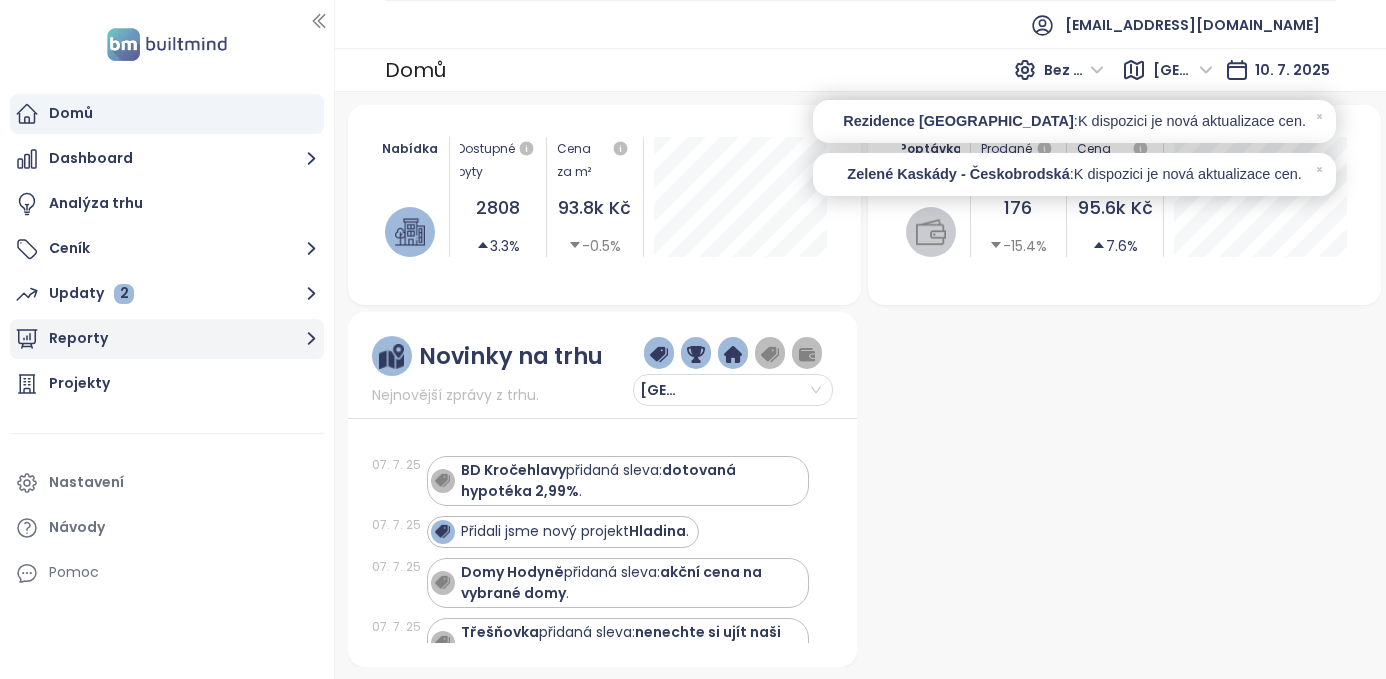 click on "Reporty" at bounding box center [167, 339] 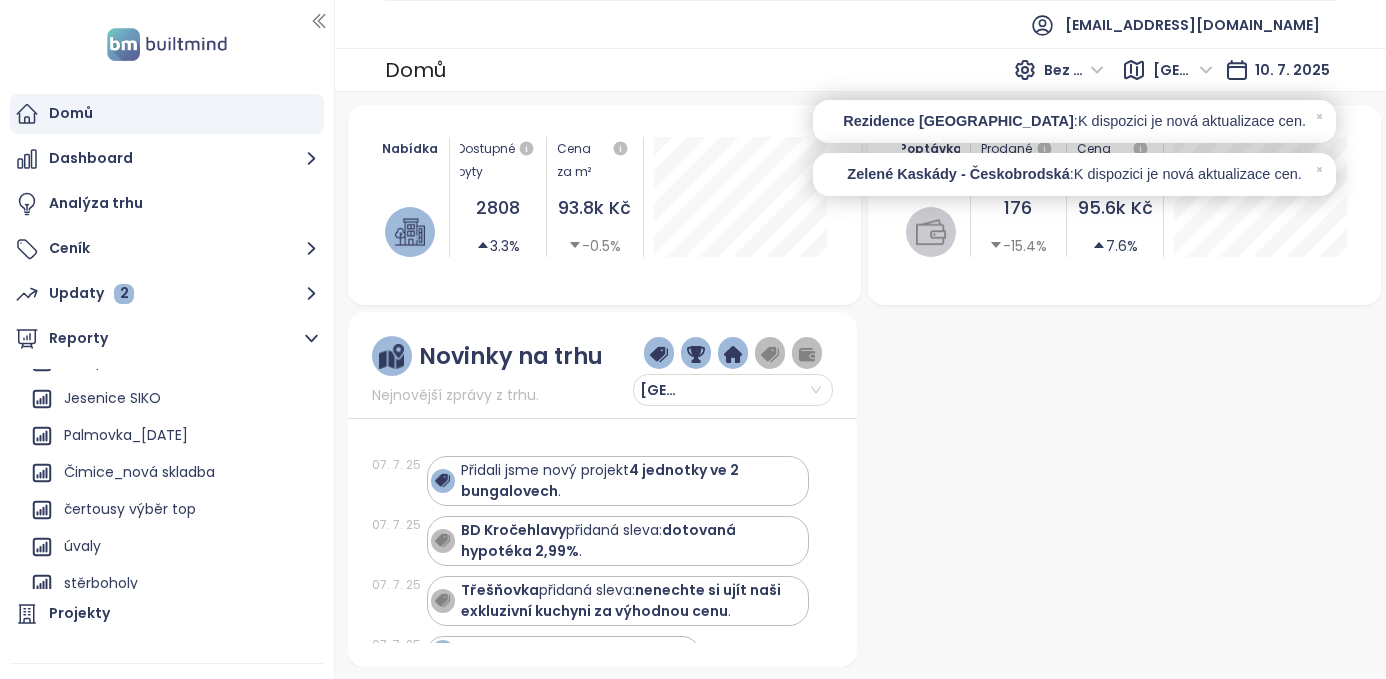 scroll, scrollTop: 2143, scrollLeft: 0, axis: vertical 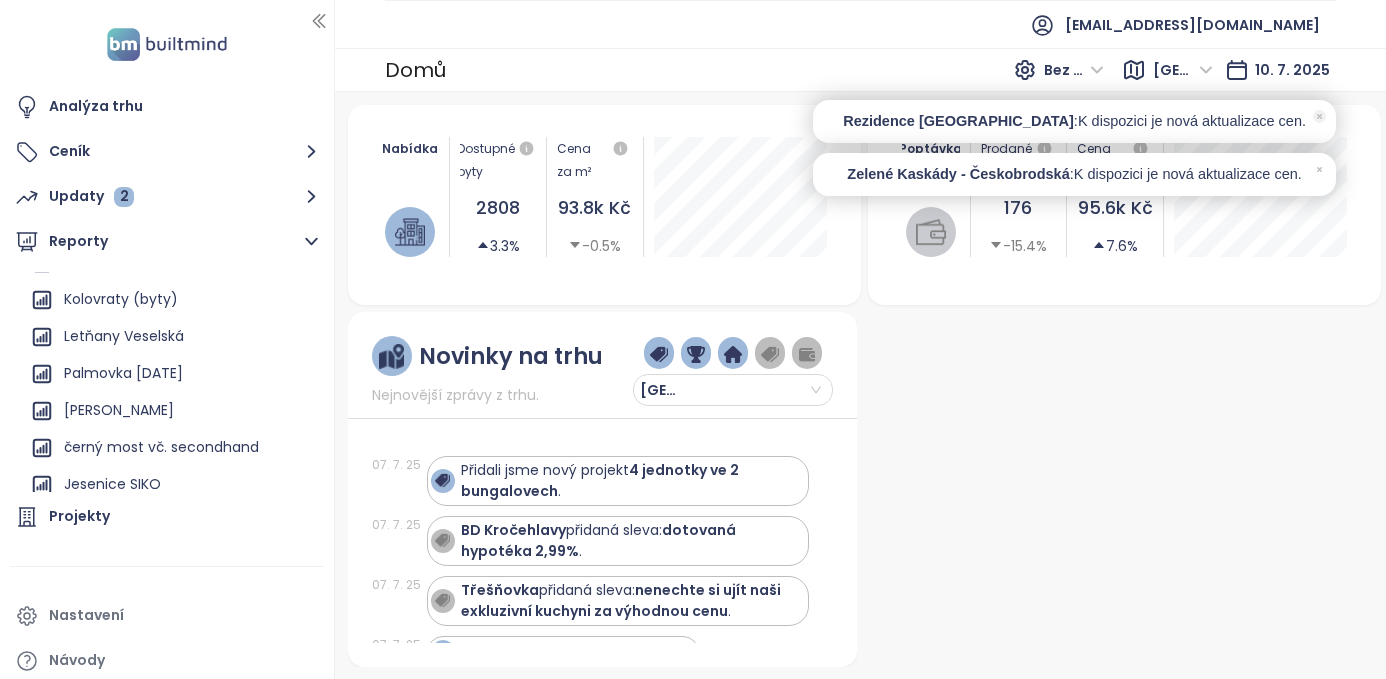 click 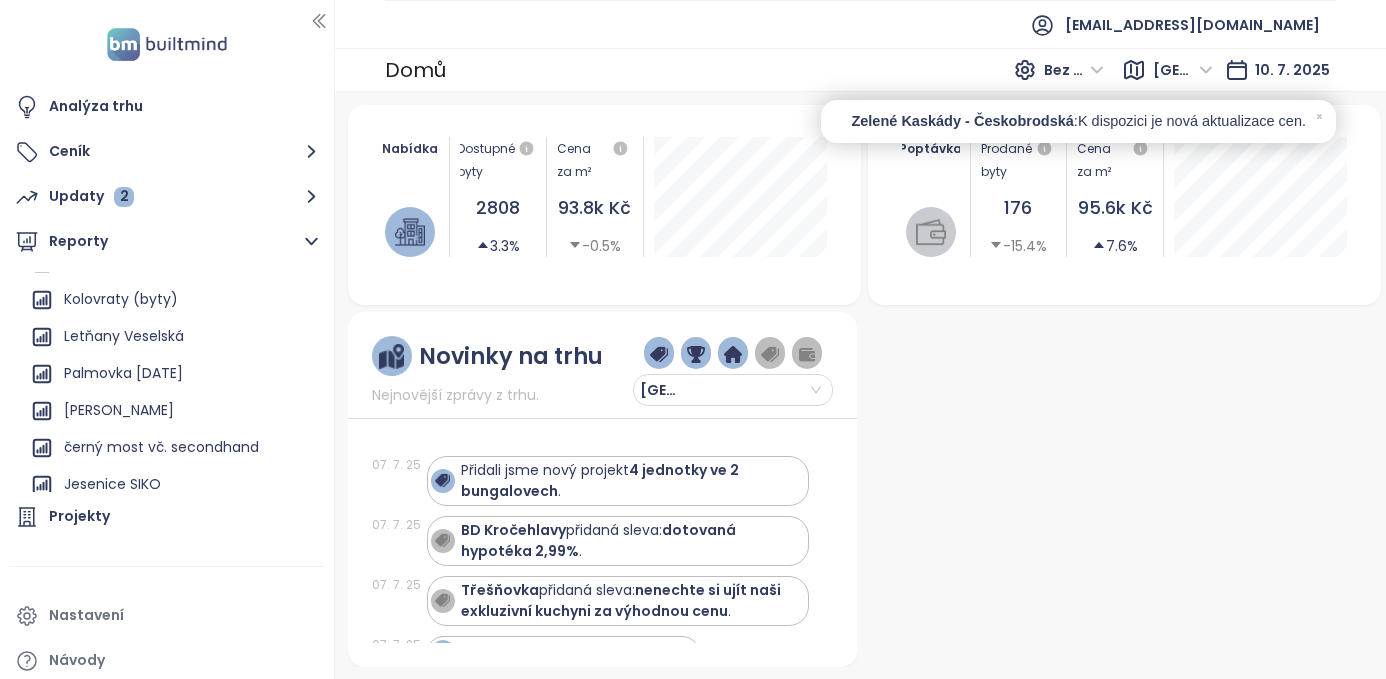 click 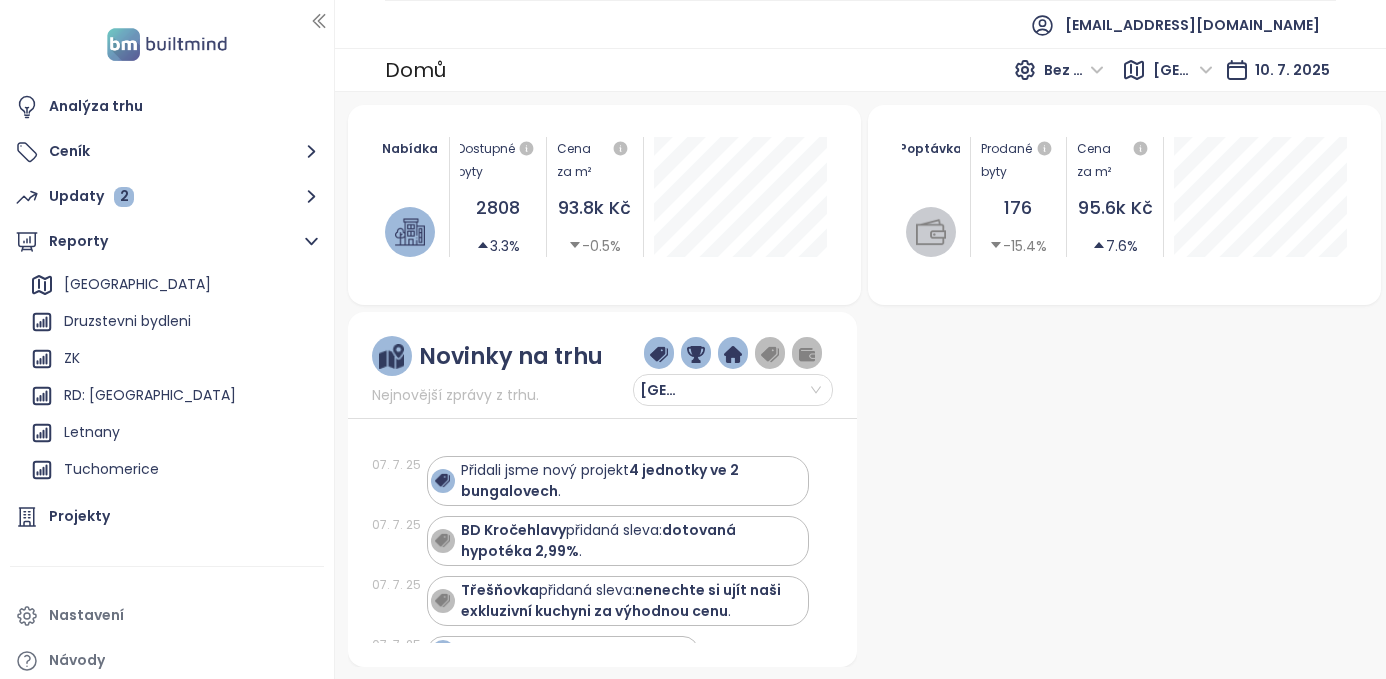 scroll, scrollTop: 0, scrollLeft: 0, axis: both 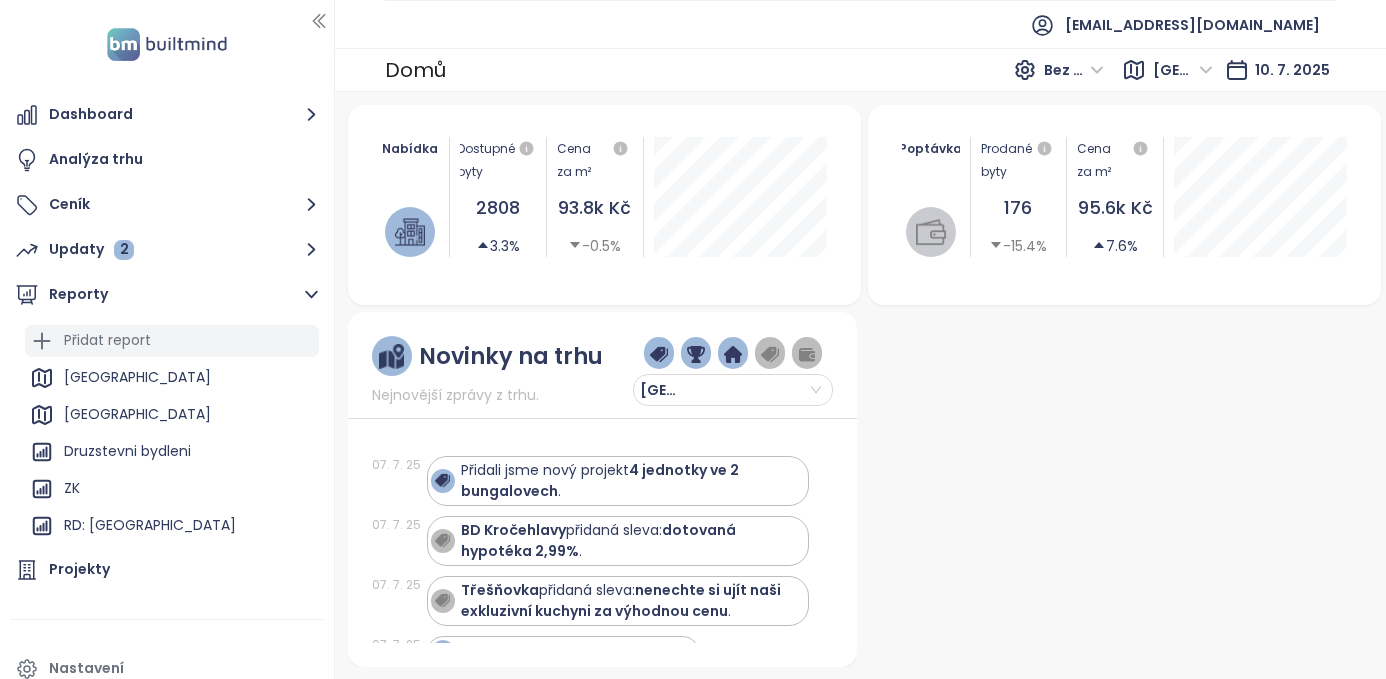 click on "Přidat report" at bounding box center (107, 340) 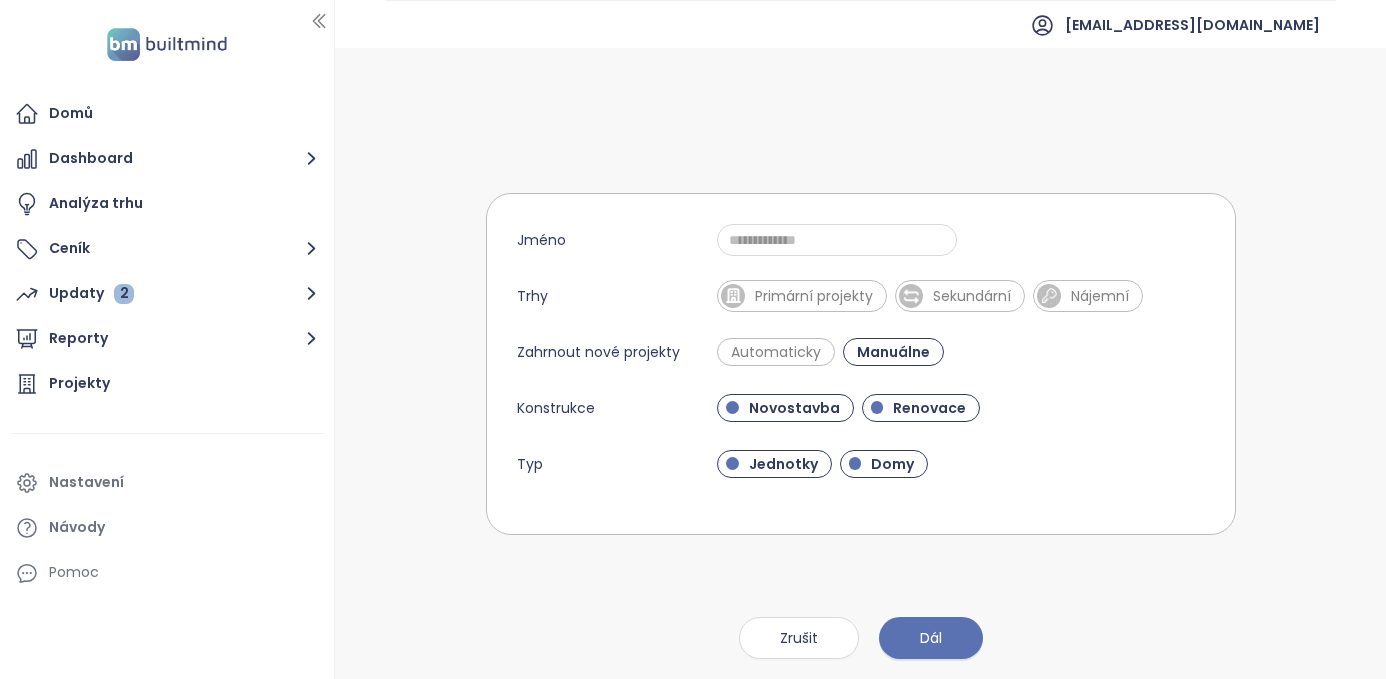 scroll, scrollTop: 0, scrollLeft: 0, axis: both 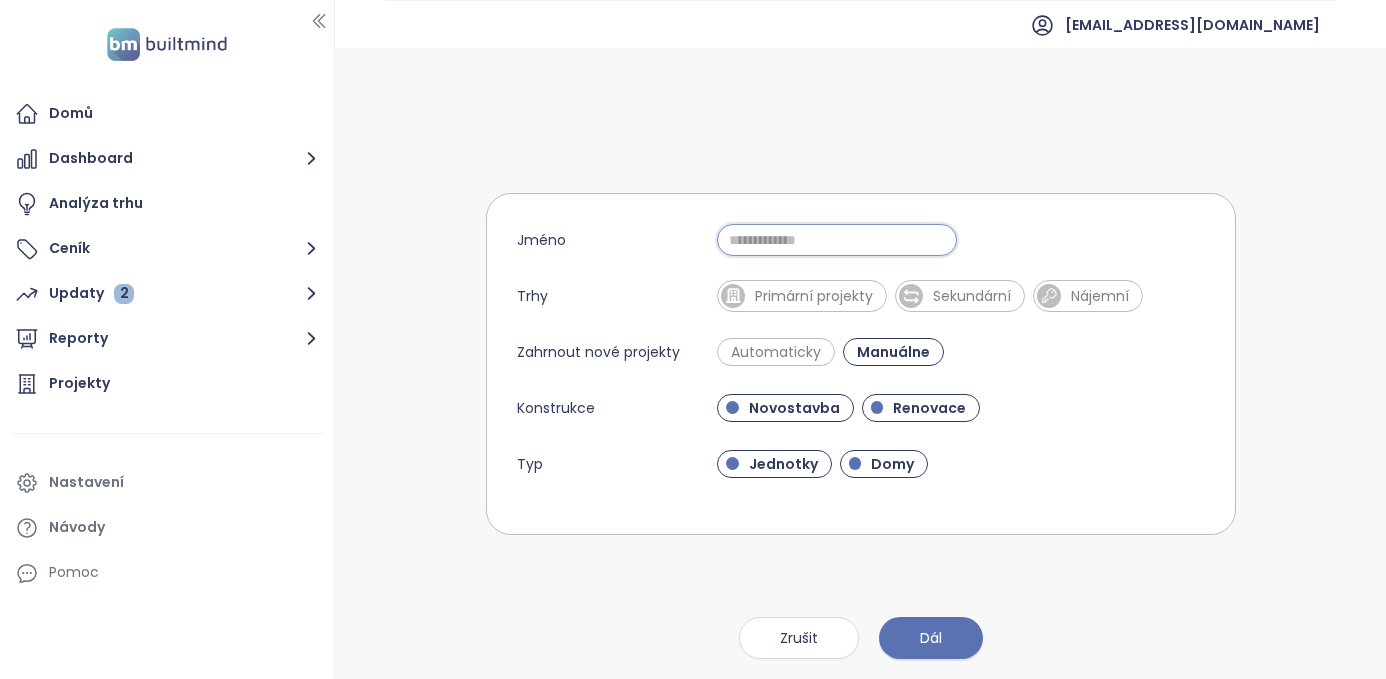 click on "Jméno" at bounding box center (837, 240) 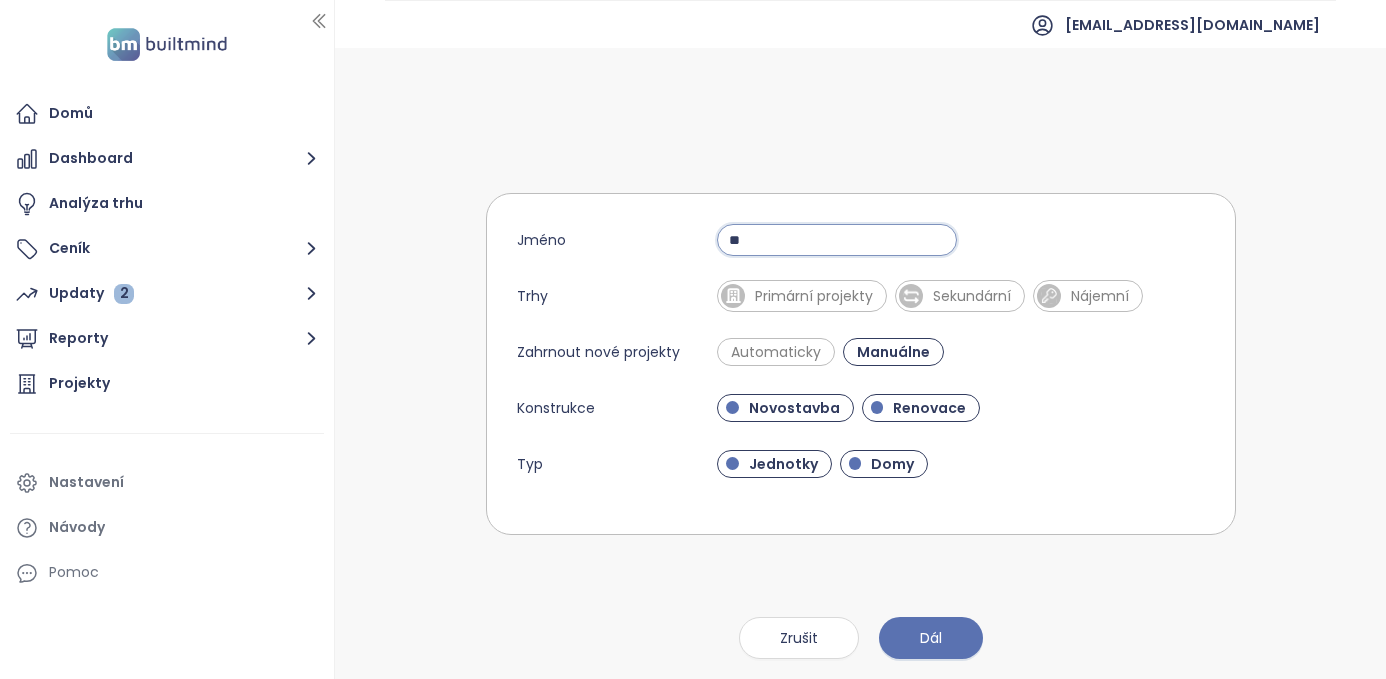 type on "*" 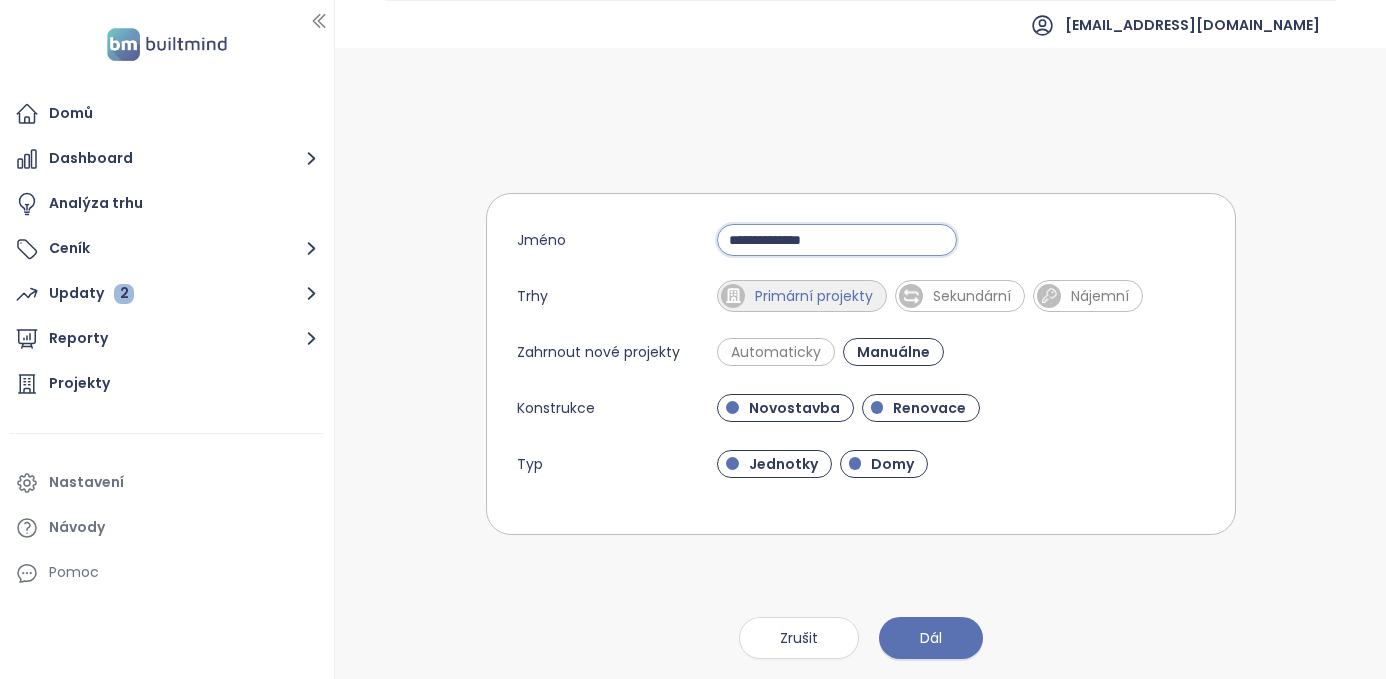 type on "**********" 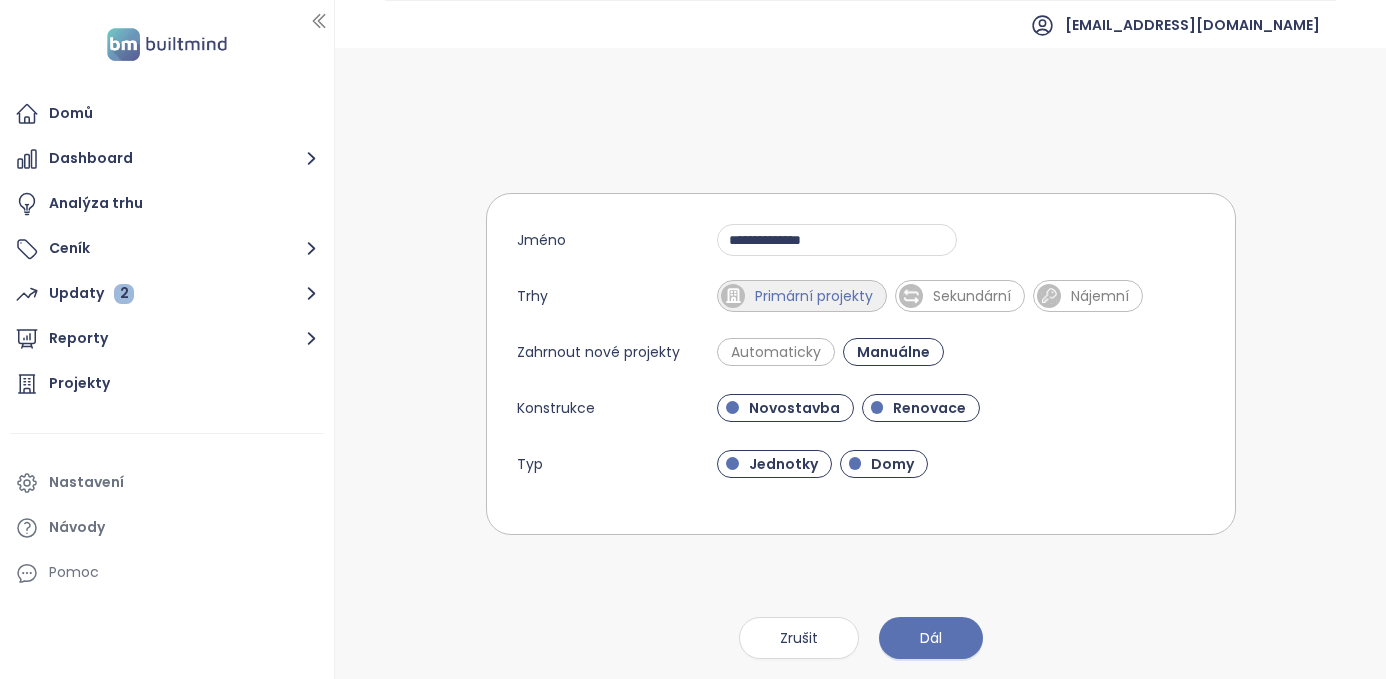 click on "Primární projekty" at bounding box center (814, 296) 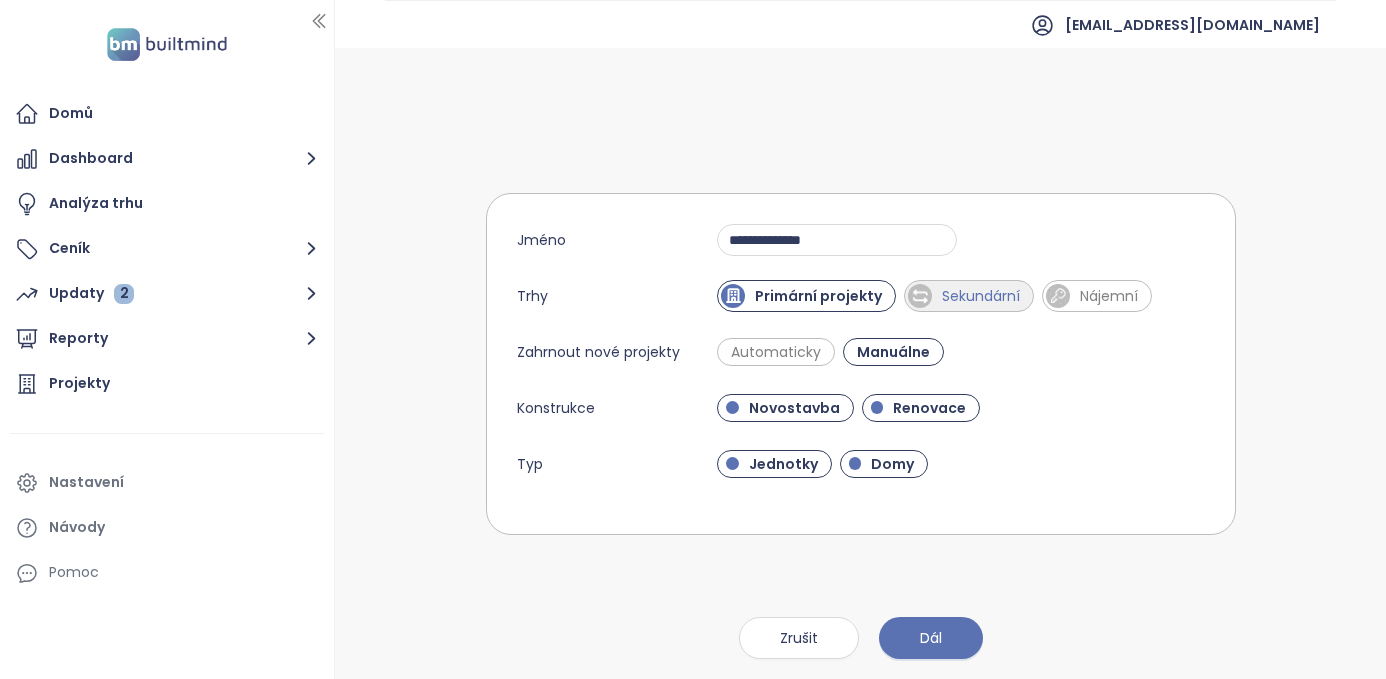 click on "Sekundární" at bounding box center (981, 296) 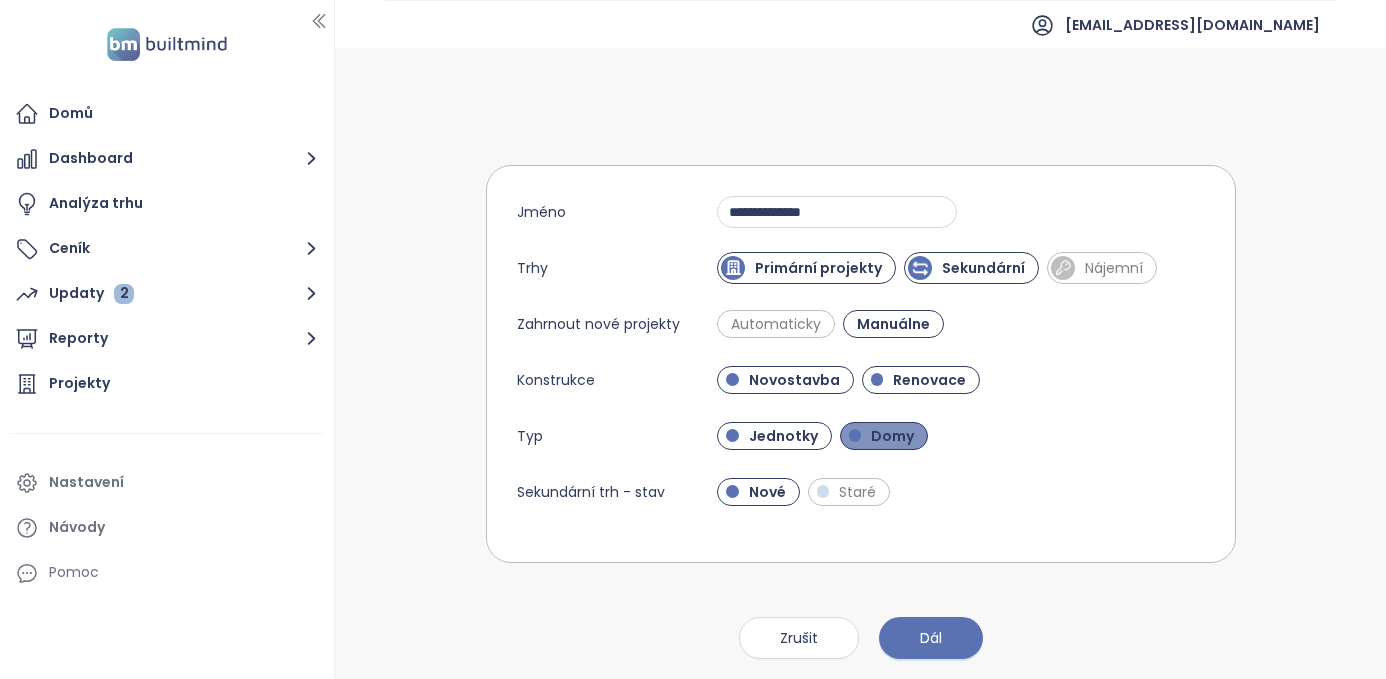 click on "Domy" at bounding box center [892, 436] 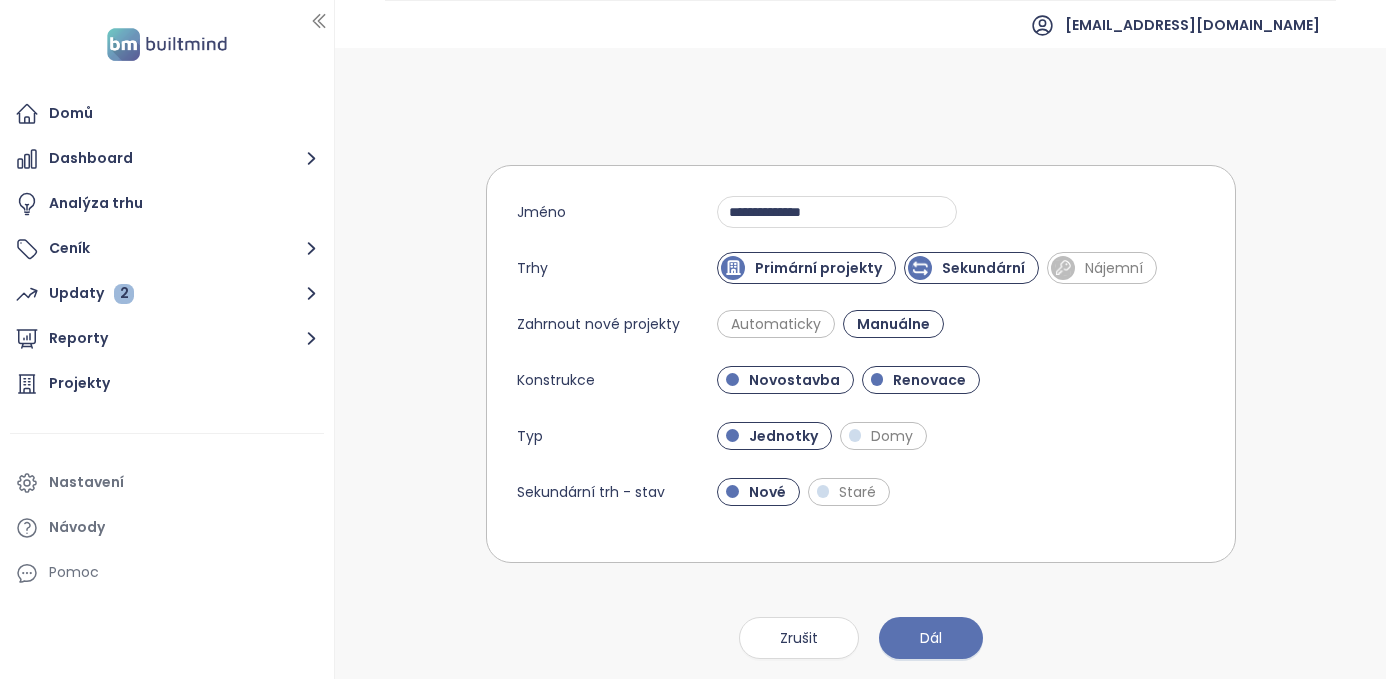 click on "**********" at bounding box center (861, 363) 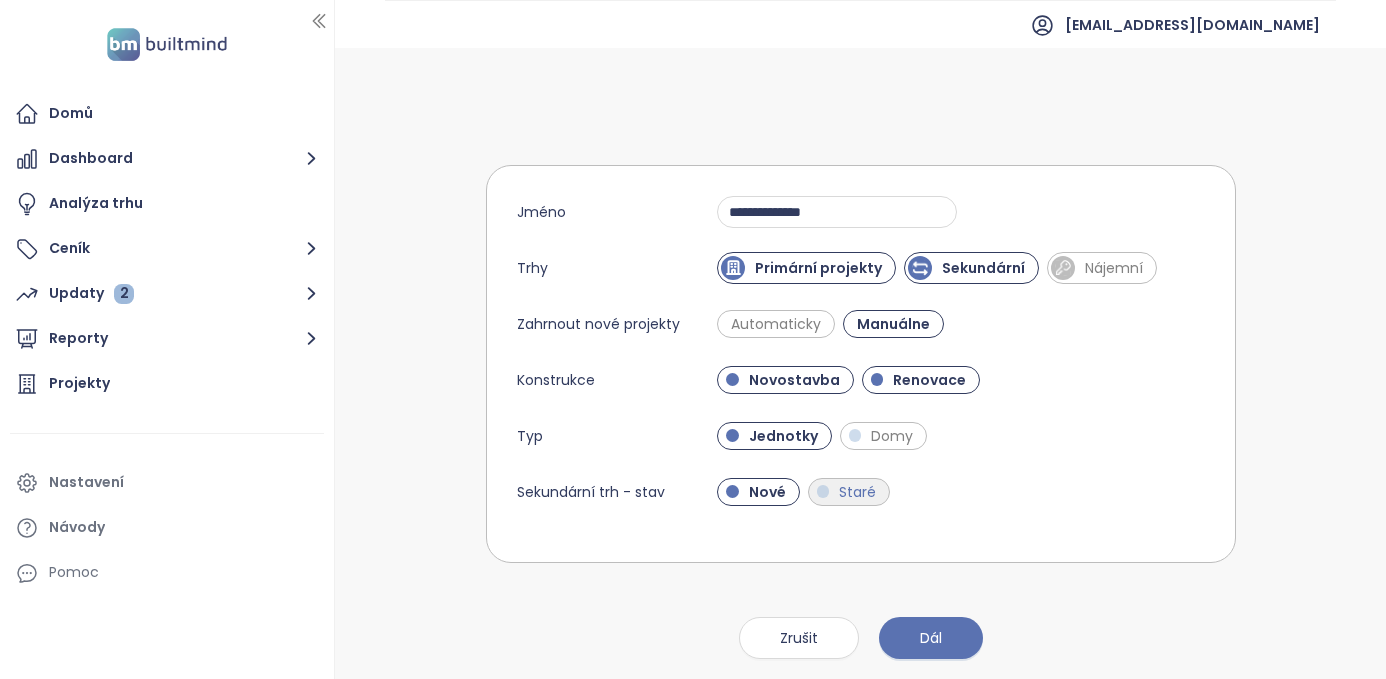 click on "Staré" at bounding box center [849, 492] 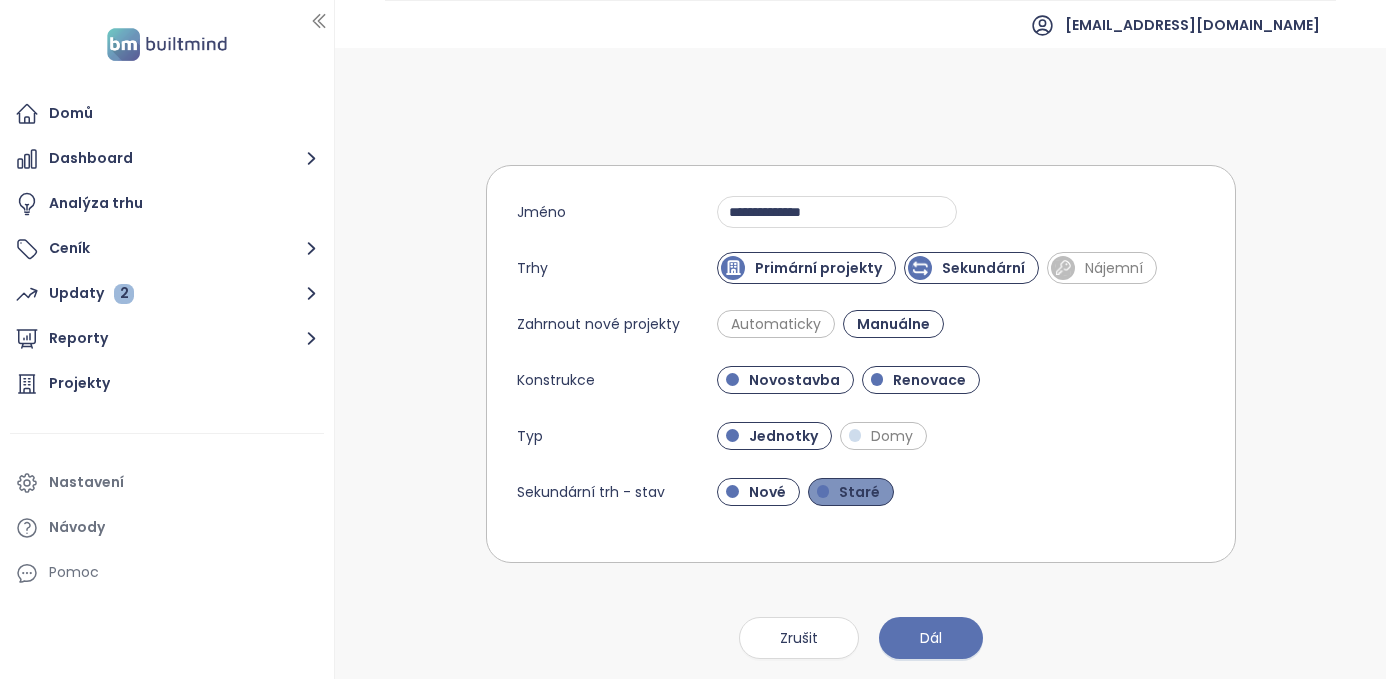 click on "Staré" at bounding box center [859, 492] 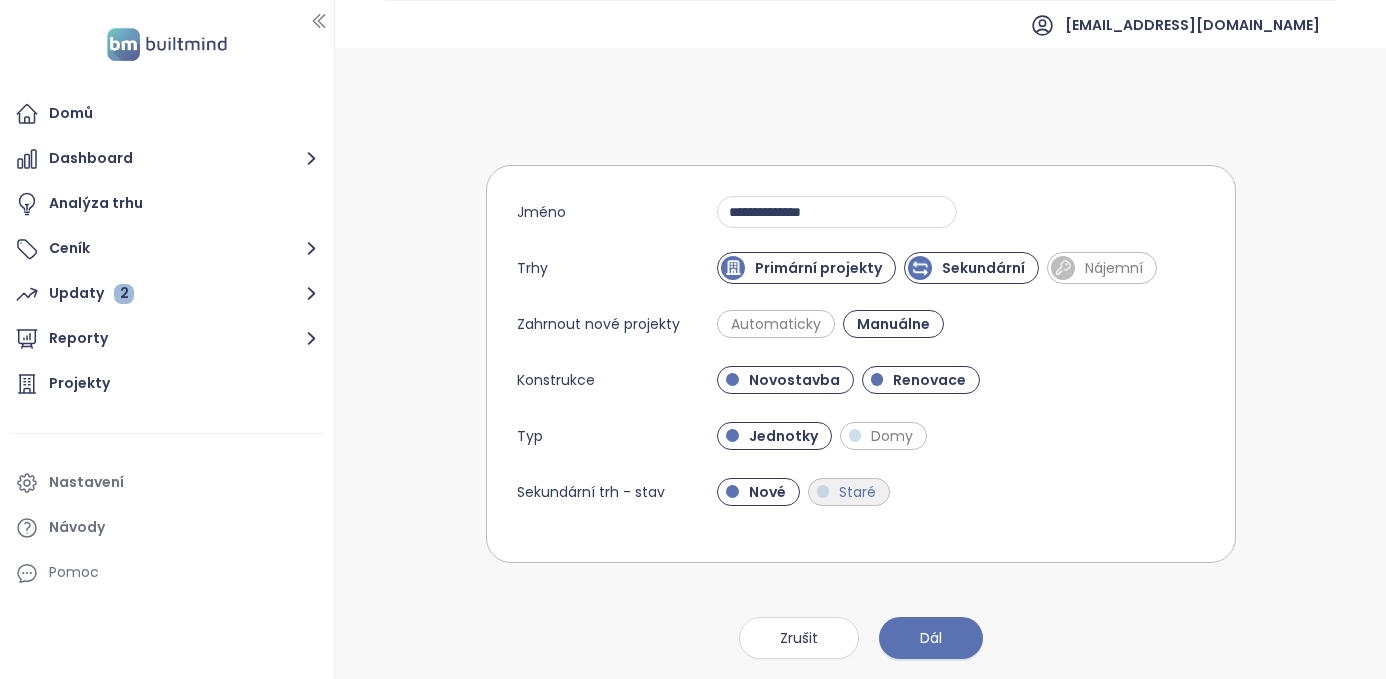 click on "Staré" at bounding box center (857, 492) 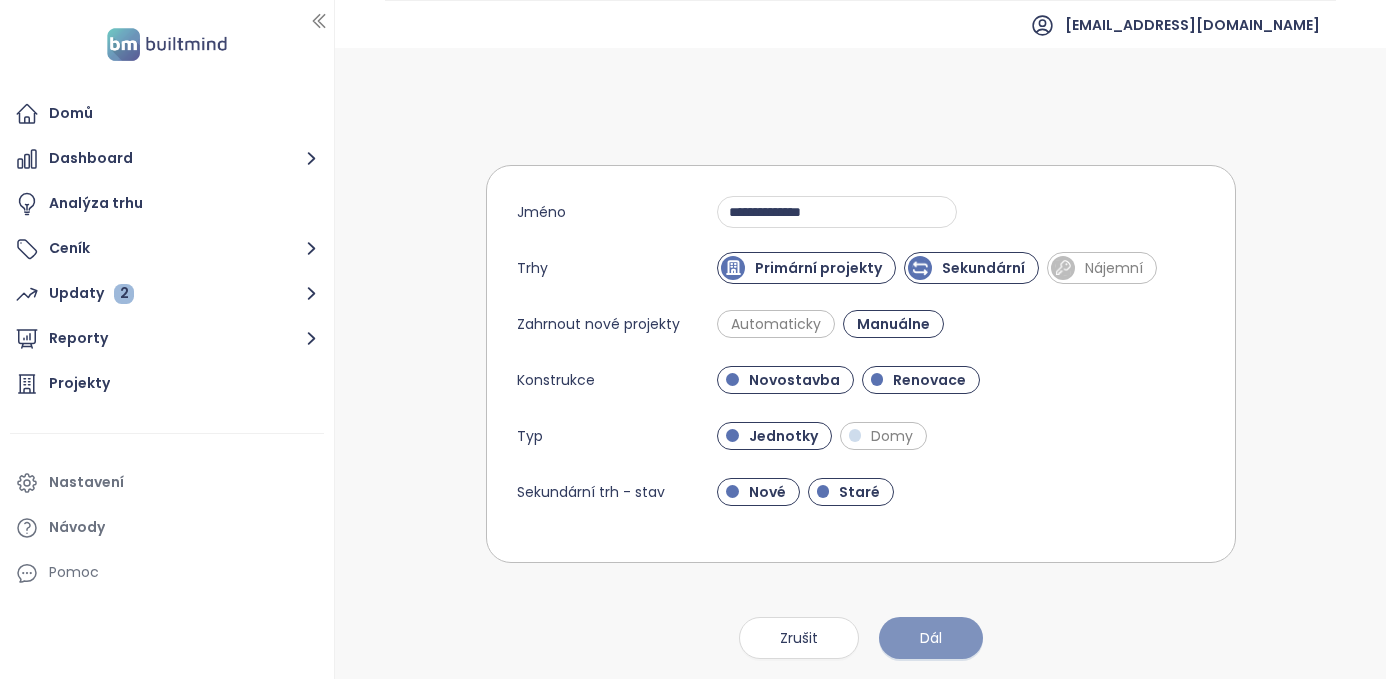 click on "Dál" at bounding box center (931, 638) 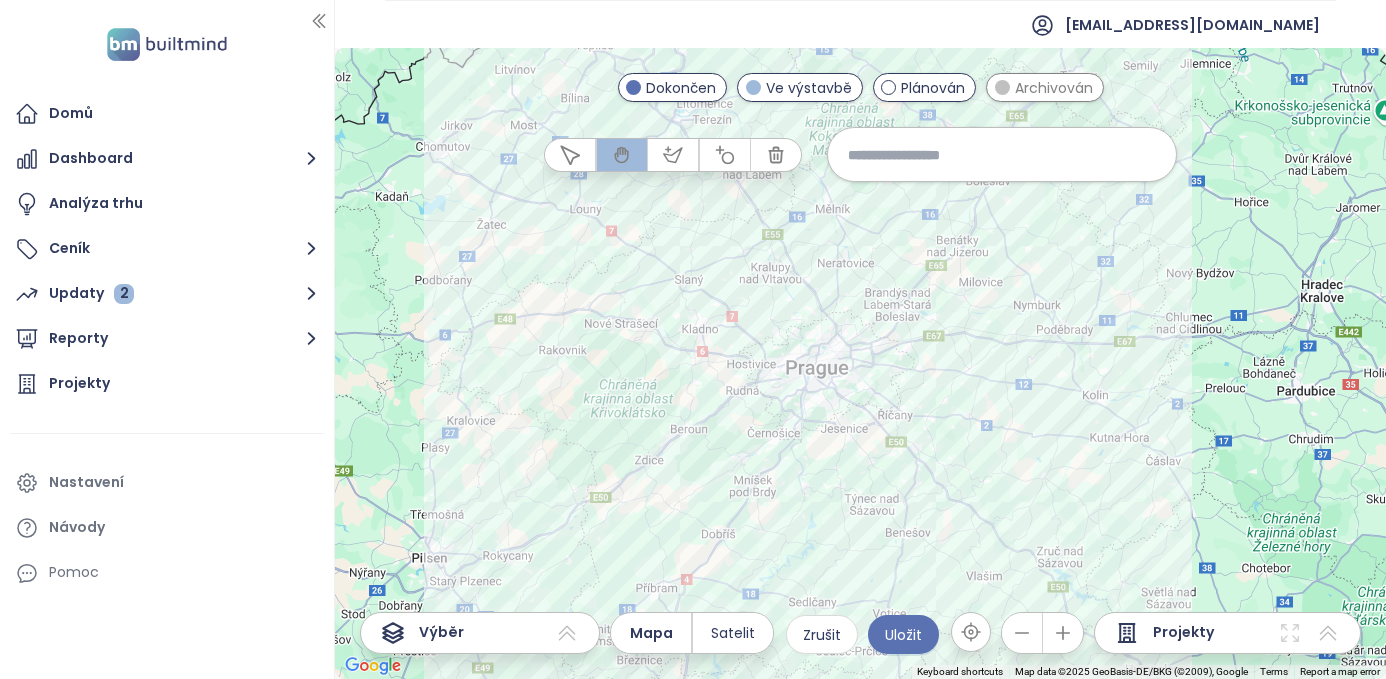 click on "Archivován" at bounding box center [1054, 88] 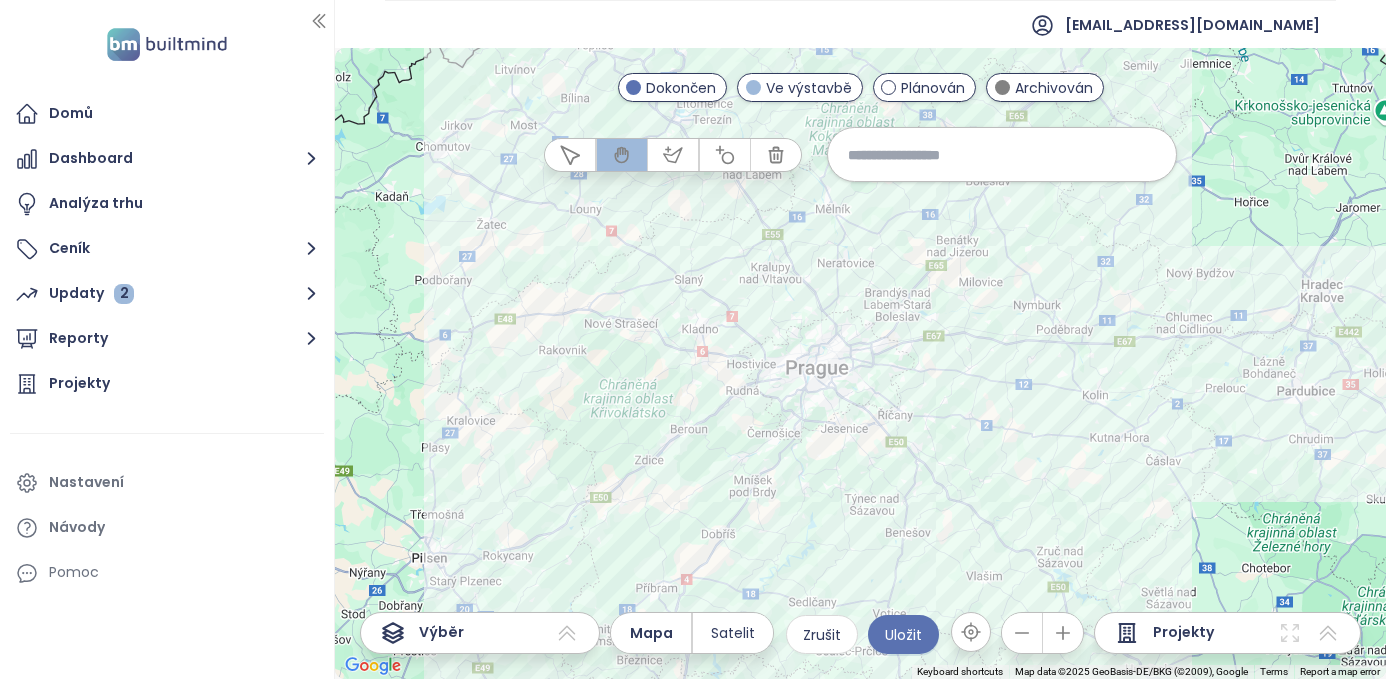 click on "Archivován" at bounding box center [1054, 88] 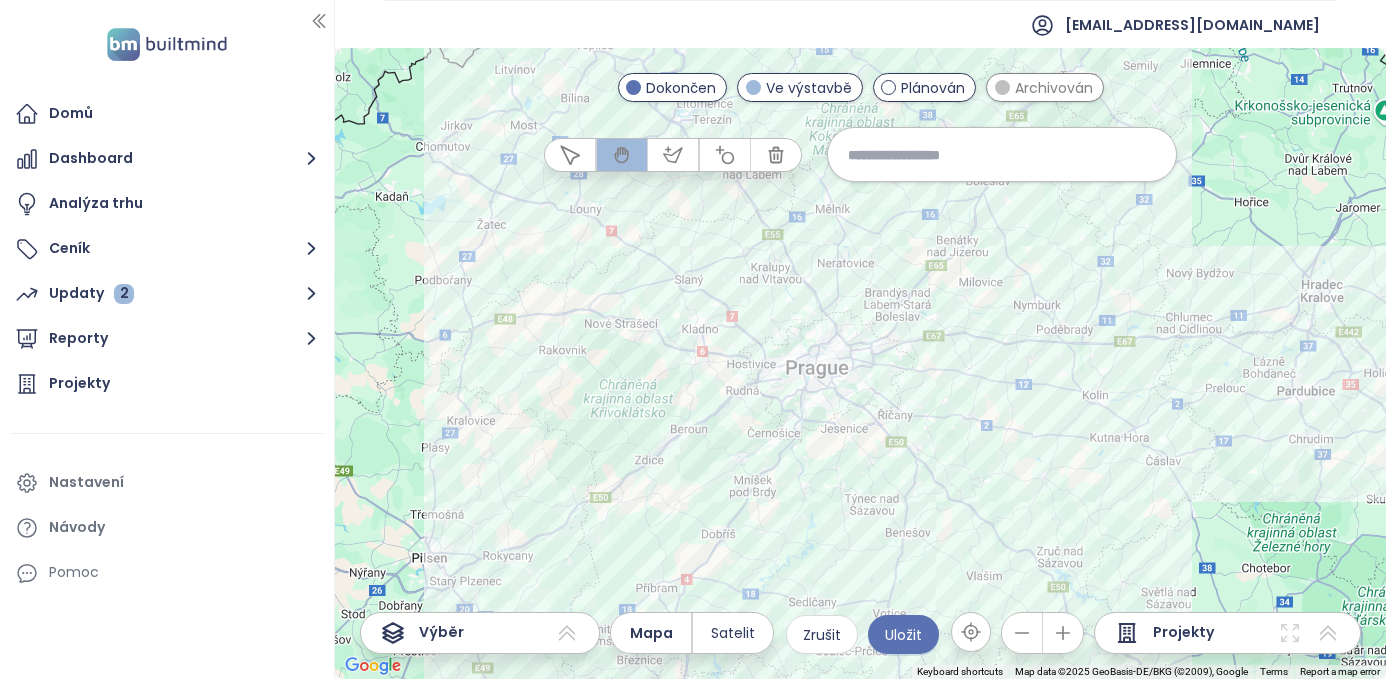 click on "Plánován" at bounding box center (933, 88) 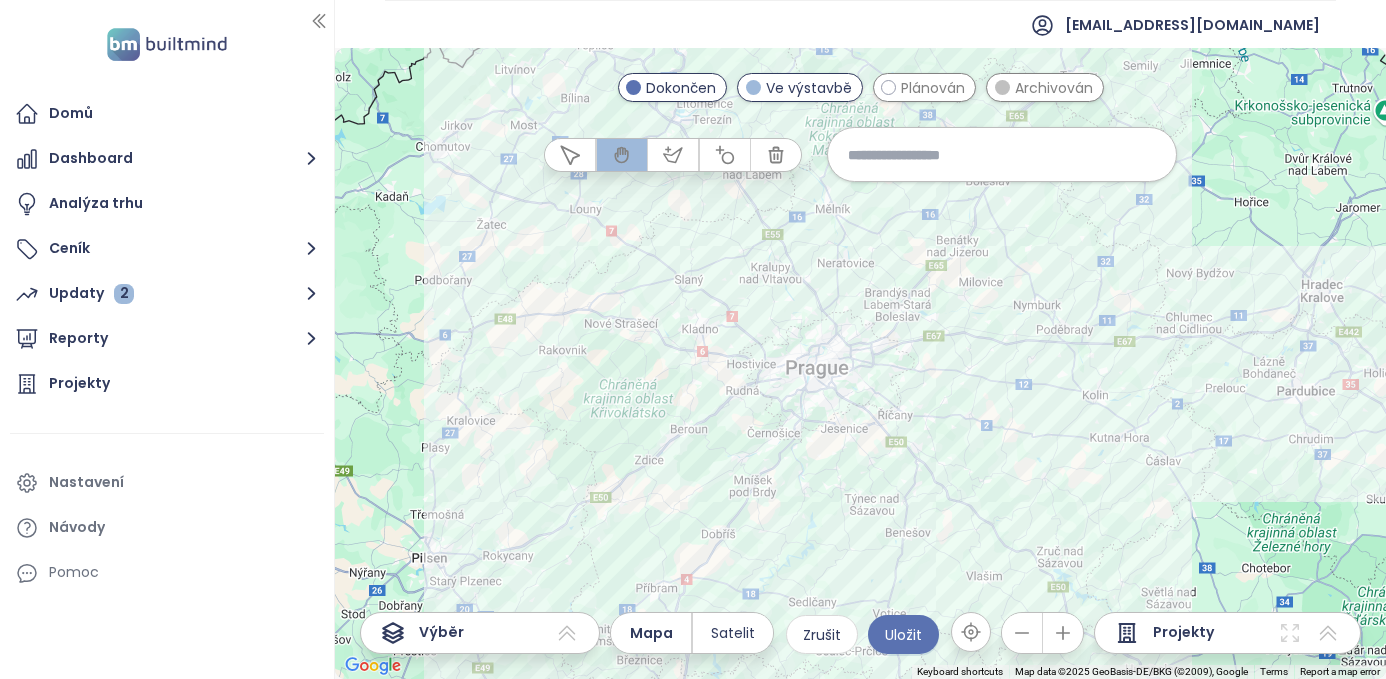 click 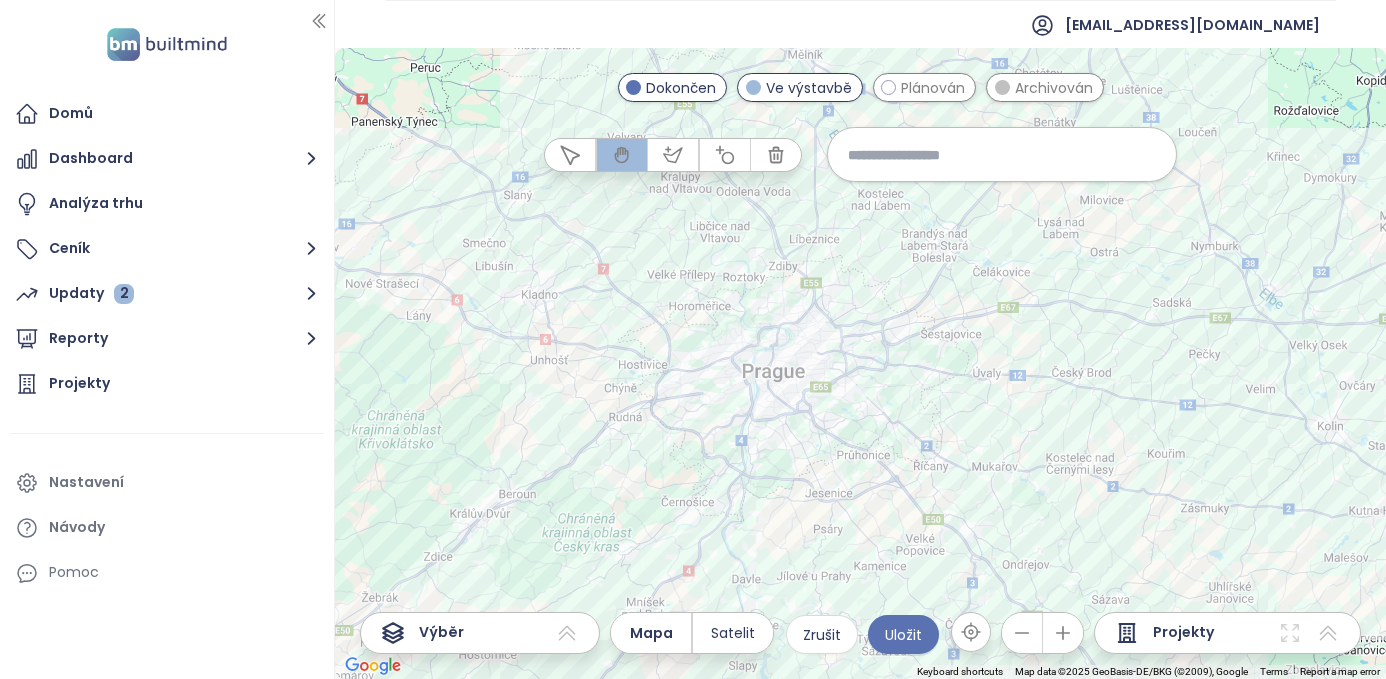 click 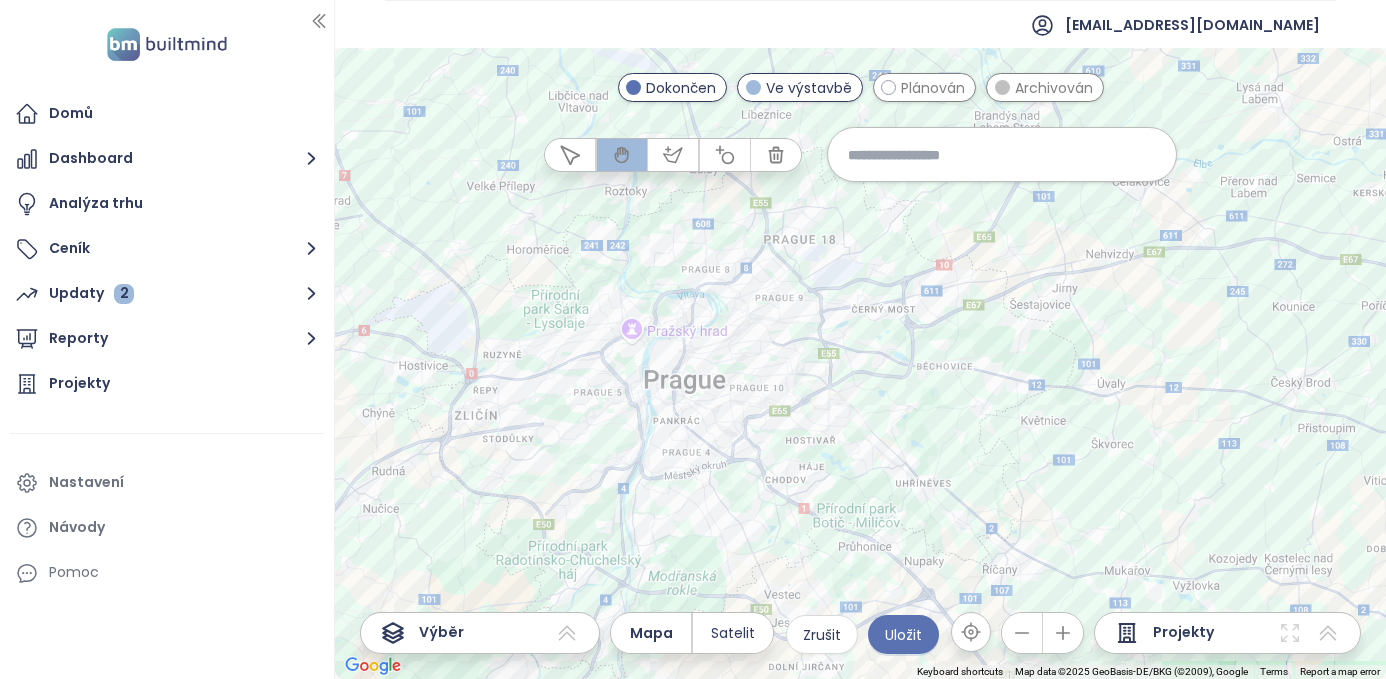 click 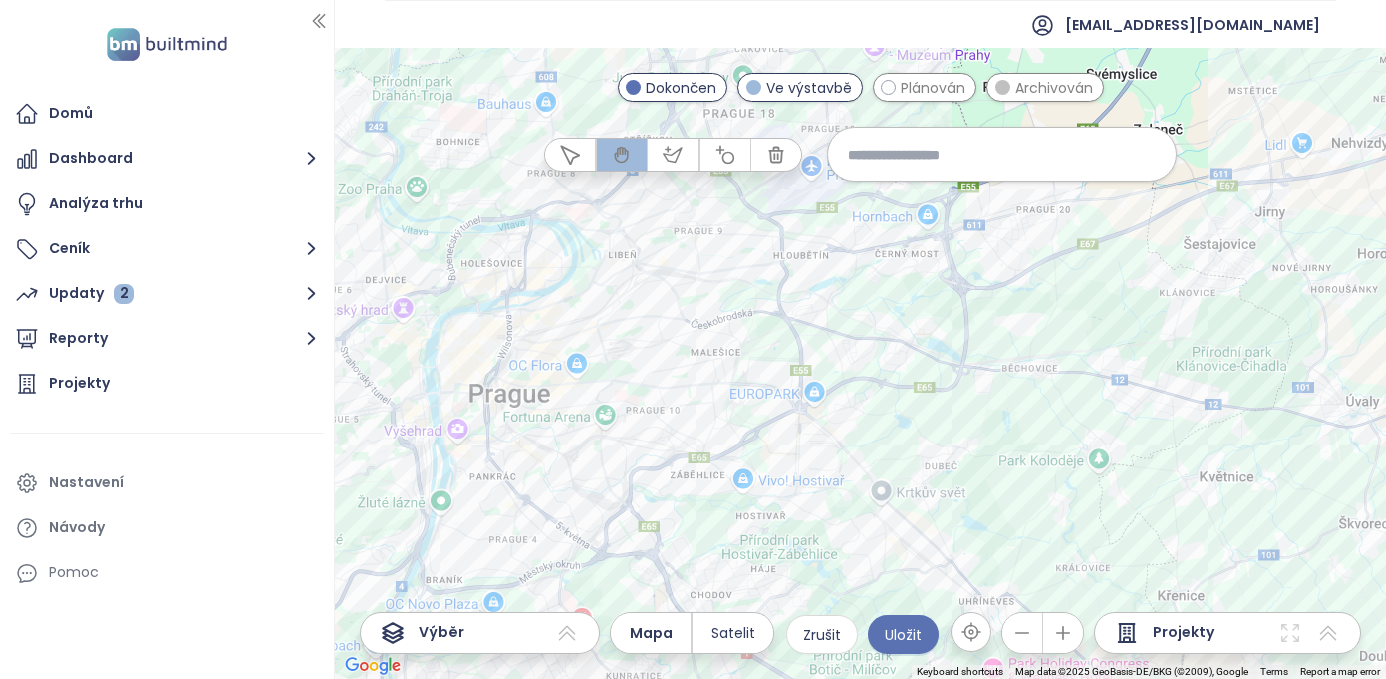 click 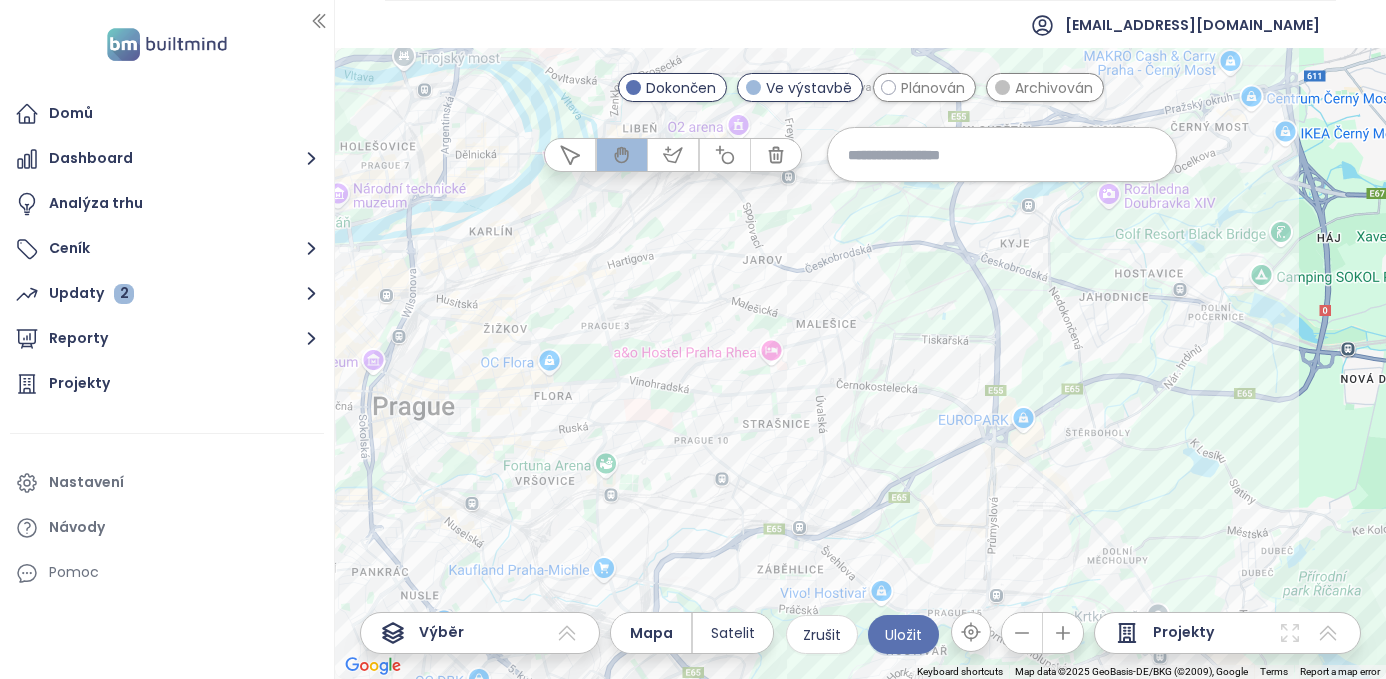 drag, startPoint x: 609, startPoint y: 382, endPoint x: 874, endPoint y: 364, distance: 265.61063 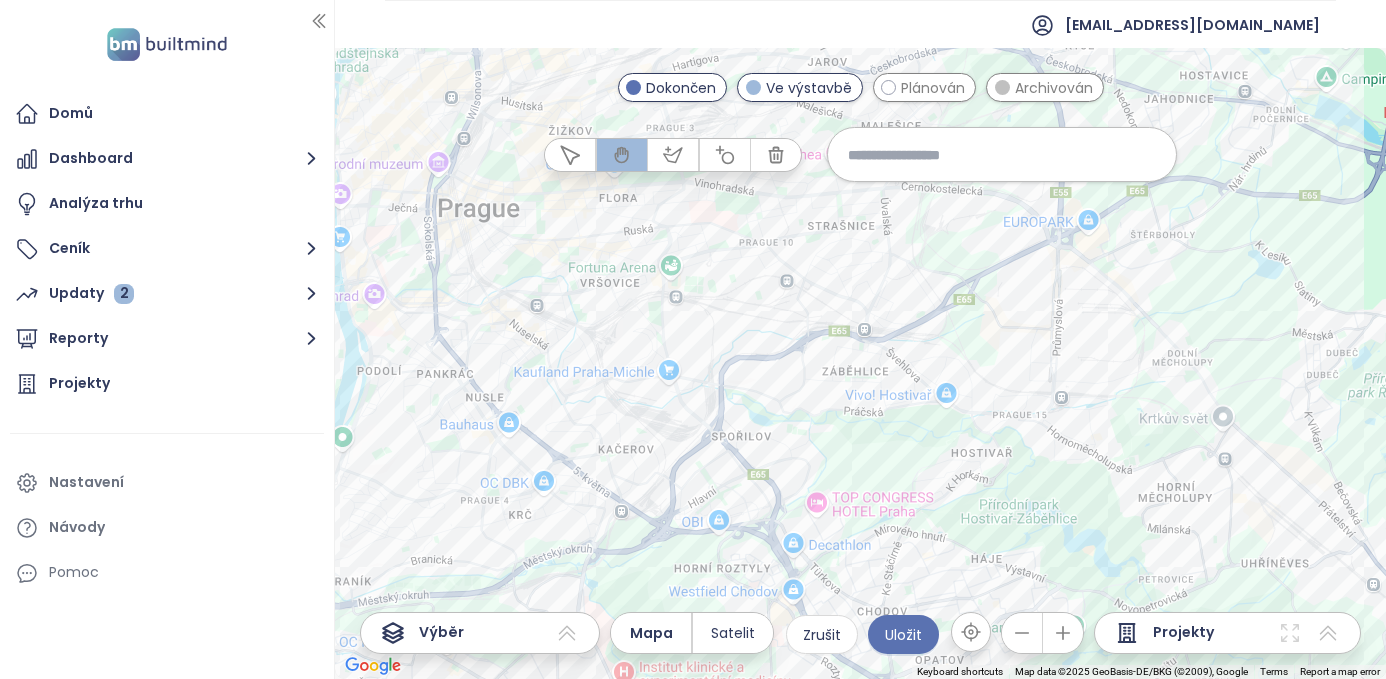 drag, startPoint x: 825, startPoint y: 449, endPoint x: 890, endPoint y: 248, distance: 211.24867 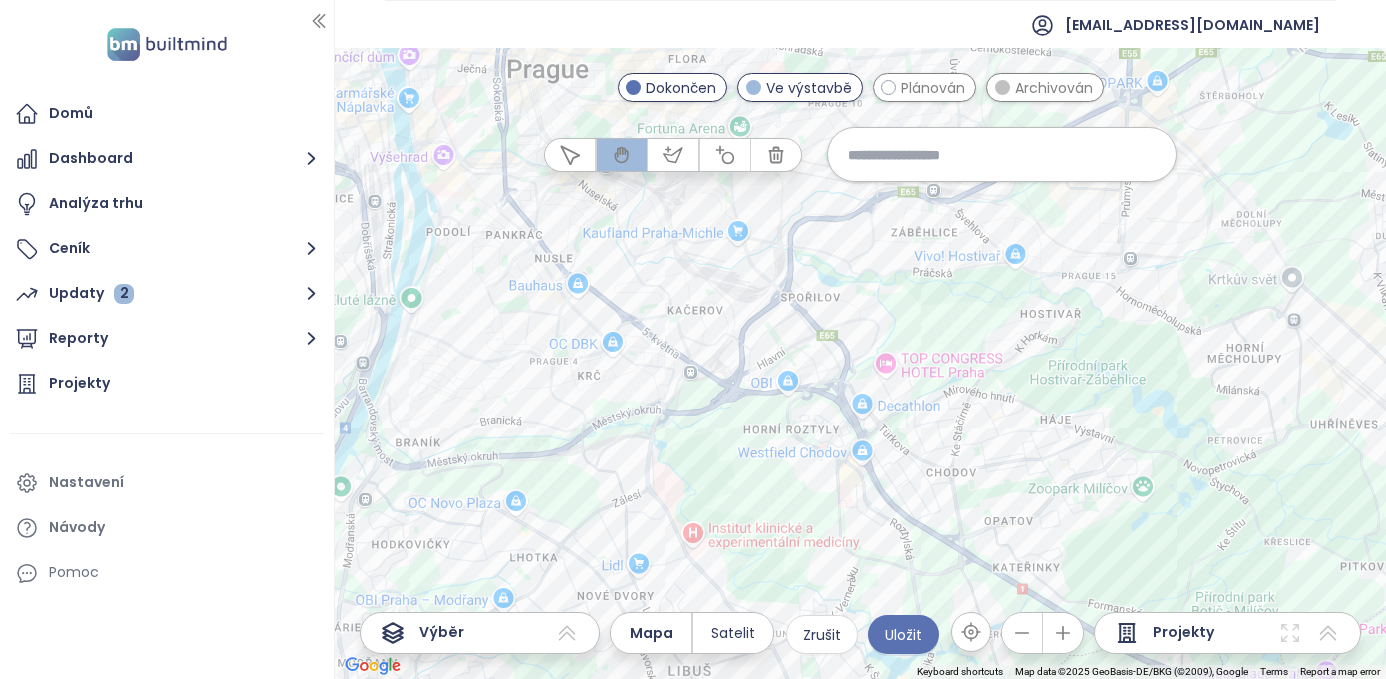 drag, startPoint x: 941, startPoint y: 479, endPoint x: 1010, endPoint y: 337, distance: 157.87654 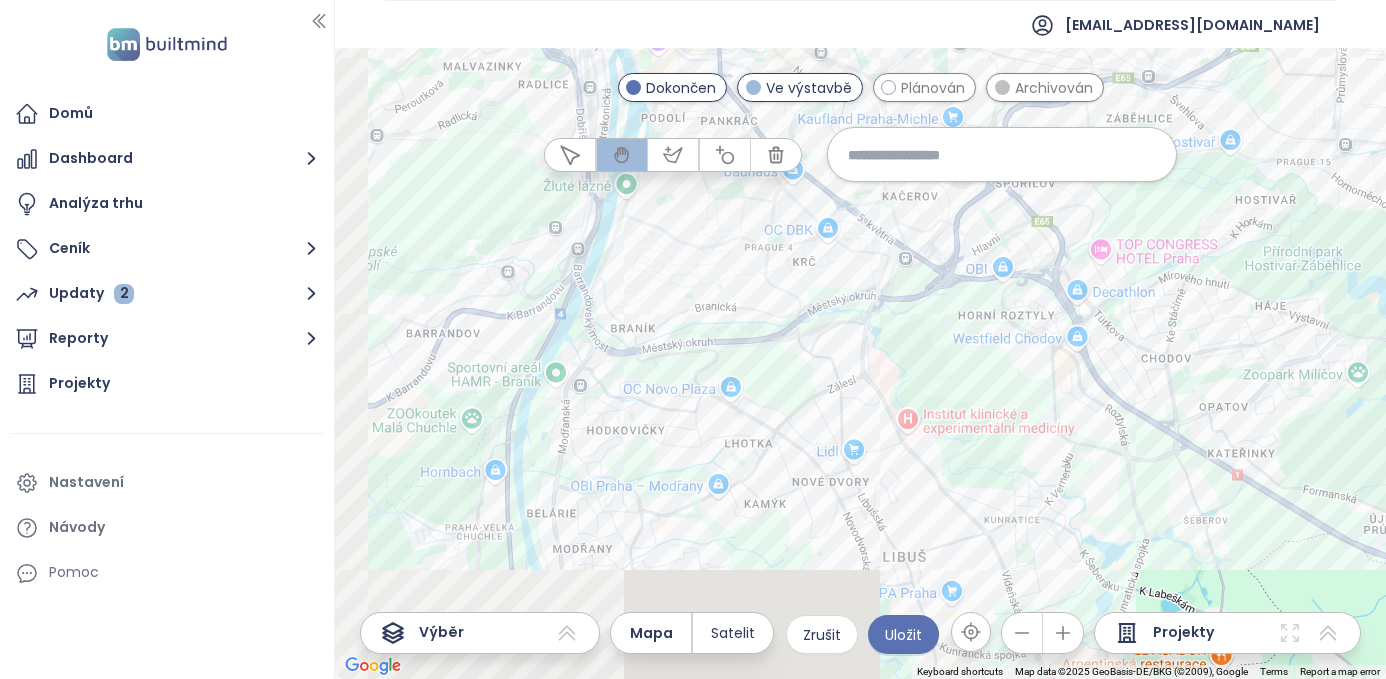 drag, startPoint x: 474, startPoint y: 421, endPoint x: 707, endPoint y: 296, distance: 264.41257 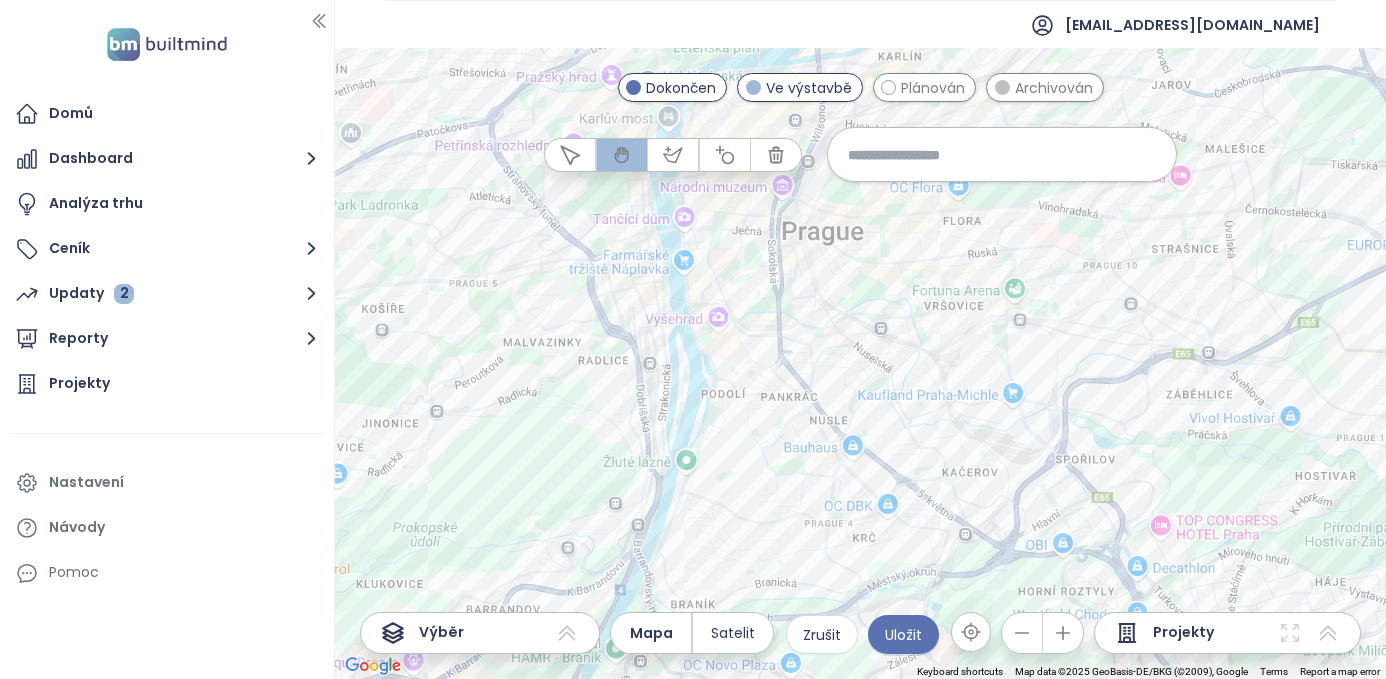 drag, startPoint x: 669, startPoint y: 321, endPoint x: 712, endPoint y: 604, distance: 286.24814 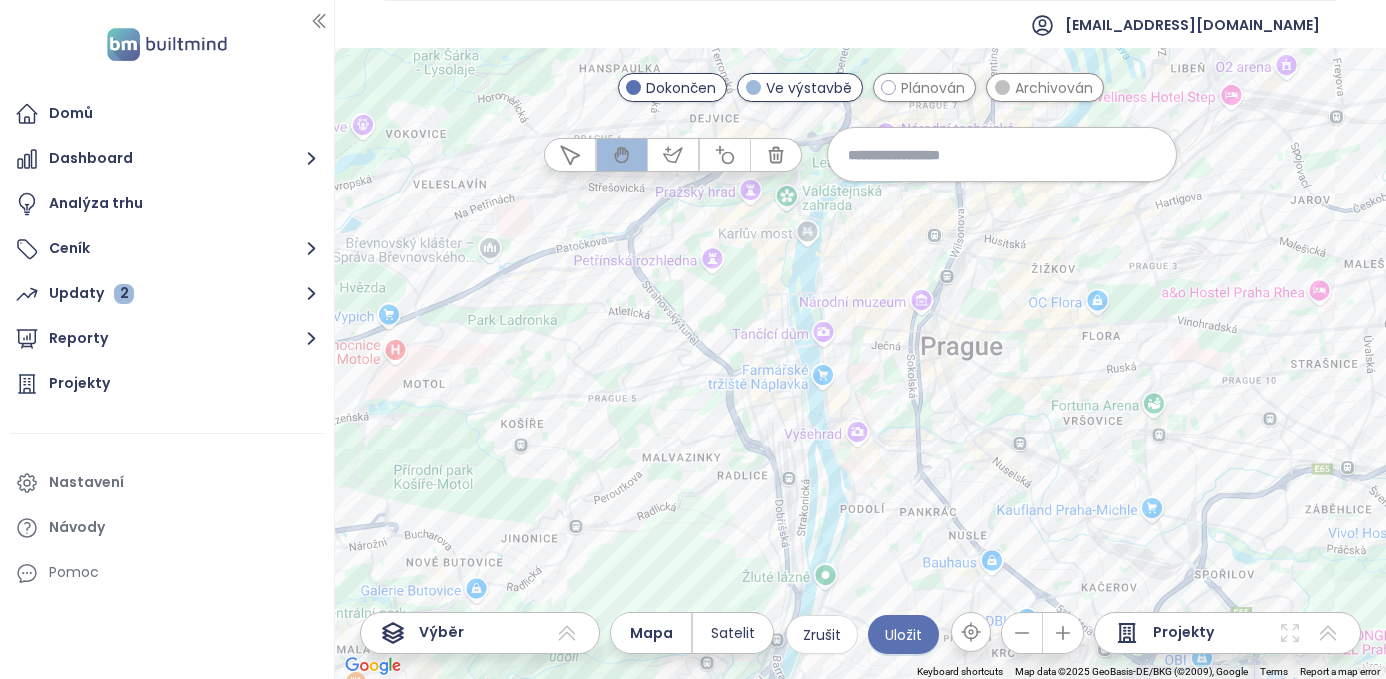 drag, startPoint x: 566, startPoint y: 186, endPoint x: 707, endPoint y: 300, distance: 181.32016 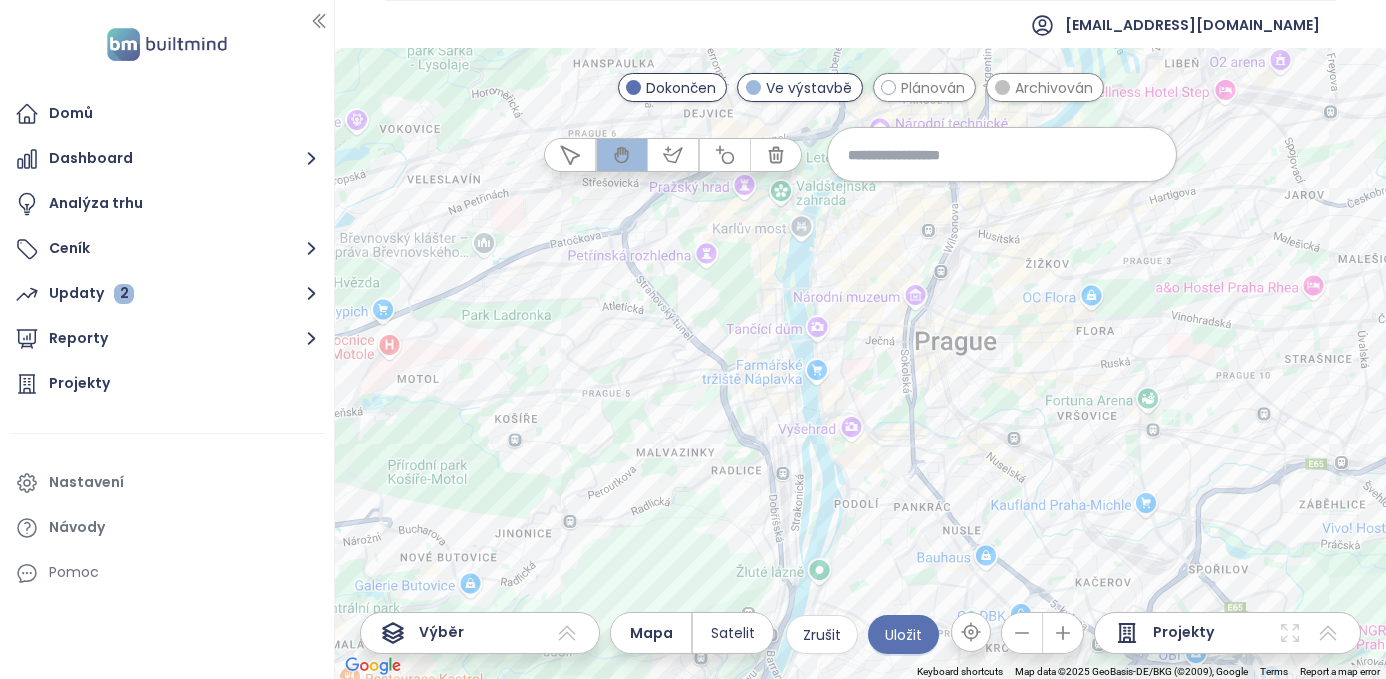 click 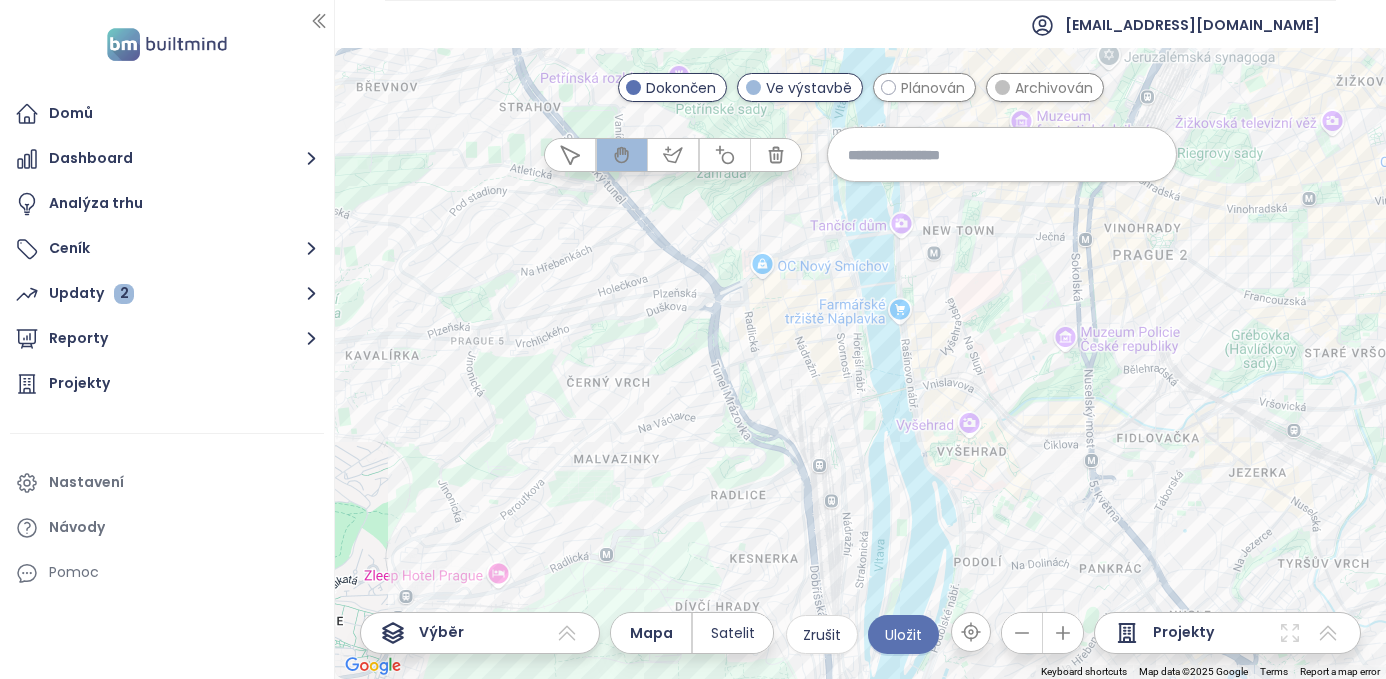 drag, startPoint x: 683, startPoint y: 424, endPoint x: 812, endPoint y: 341, distance: 153.39491 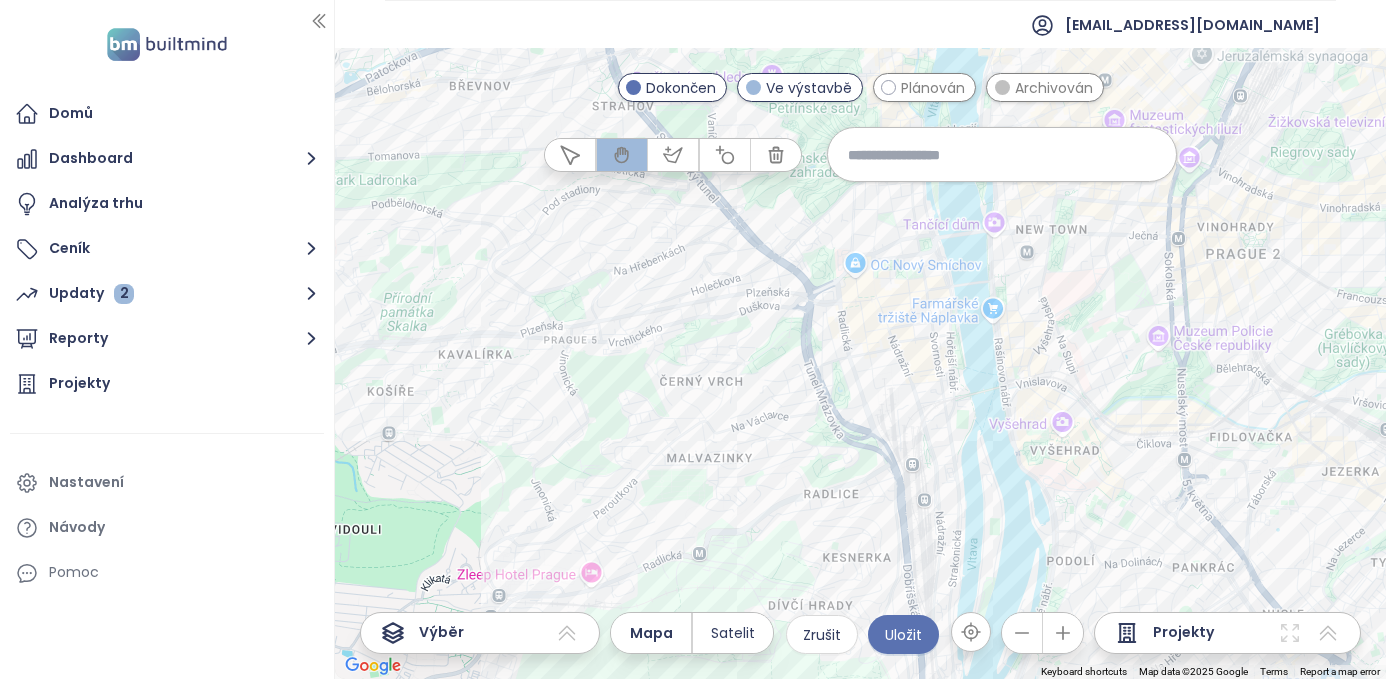drag, startPoint x: 636, startPoint y: 397, endPoint x: 605, endPoint y: 396, distance: 31.016125 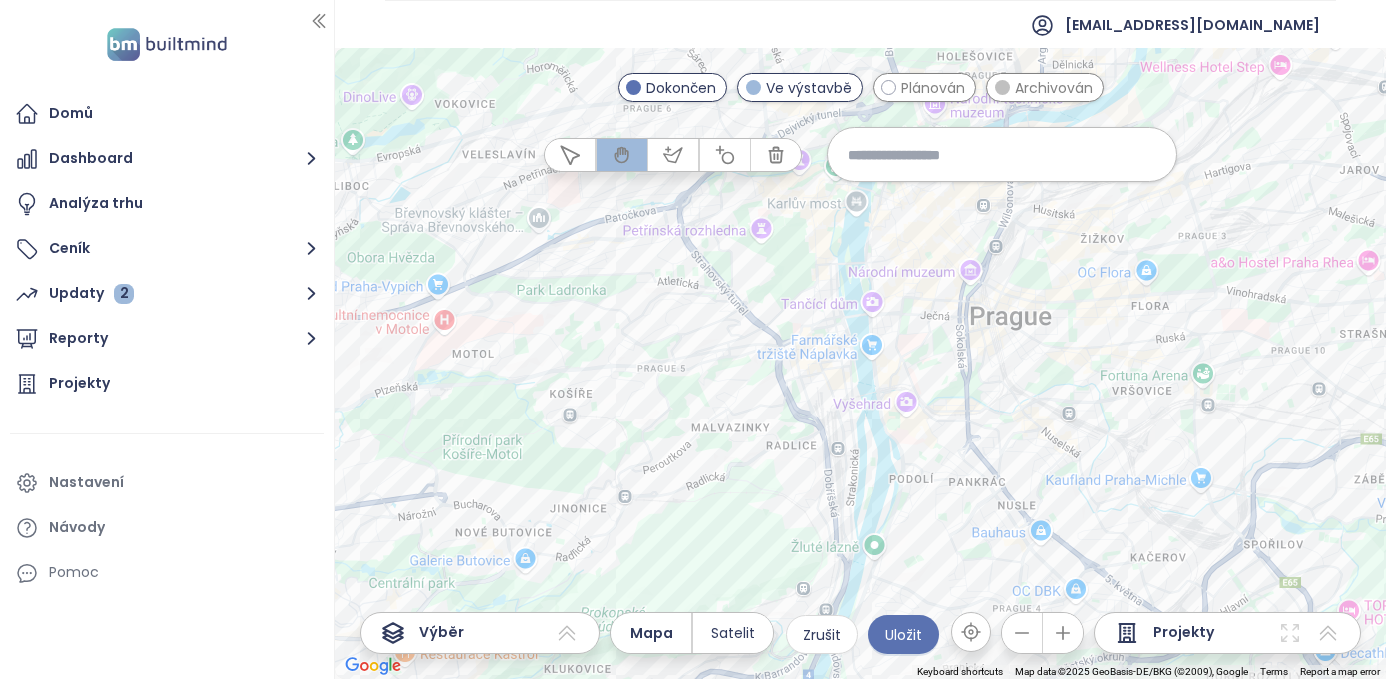 drag, startPoint x: 1004, startPoint y: 517, endPoint x: 946, endPoint y: 533, distance: 60.166435 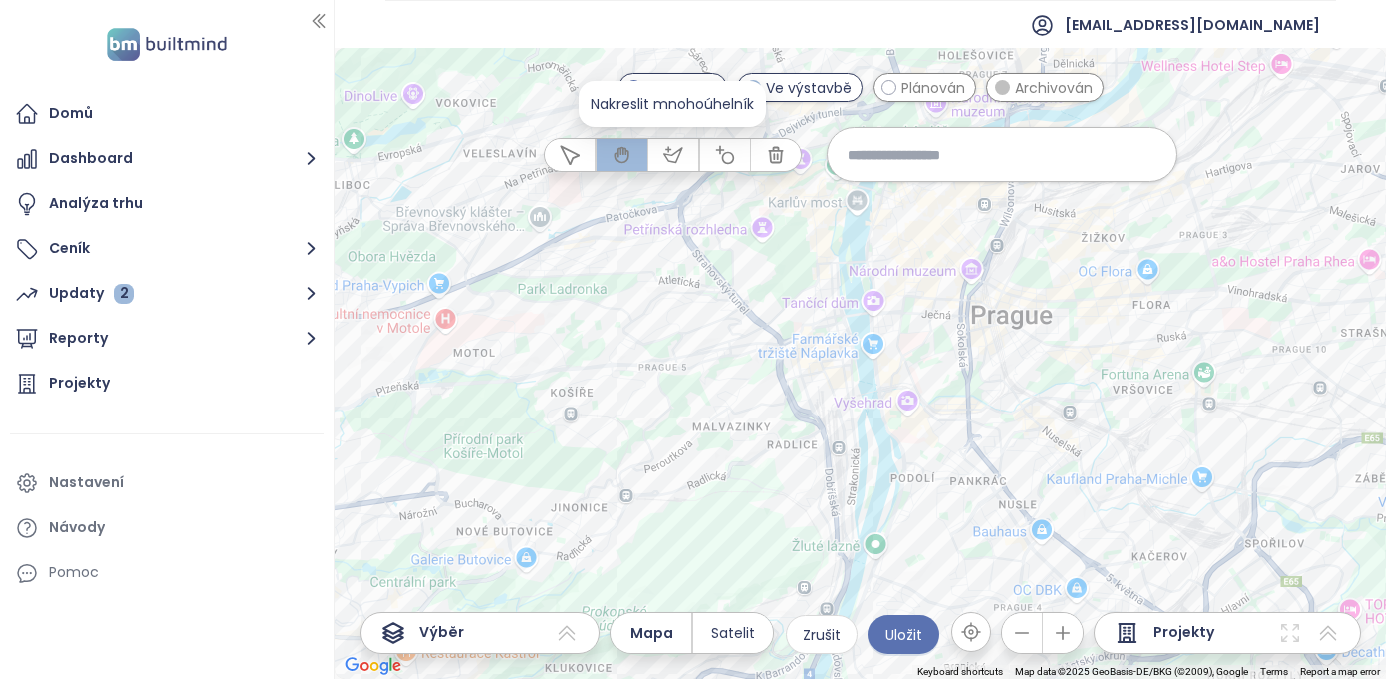 click 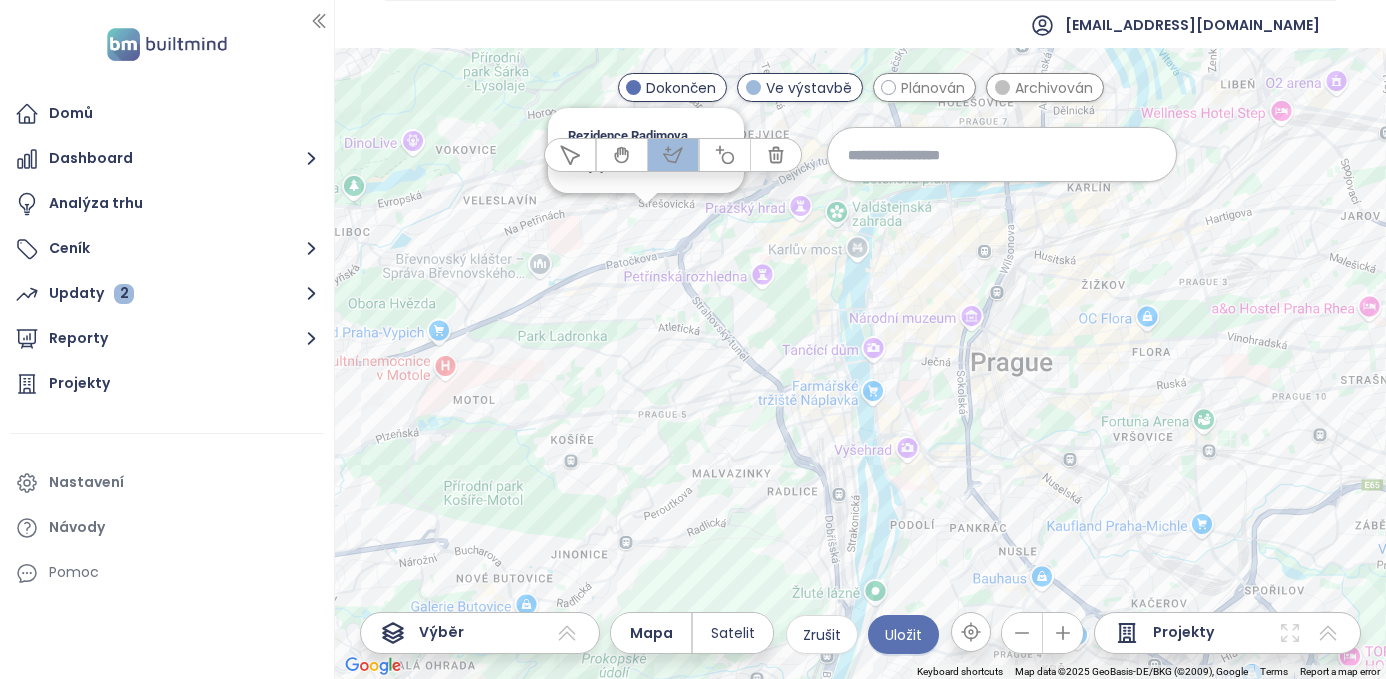 click at bounding box center (861, 363) 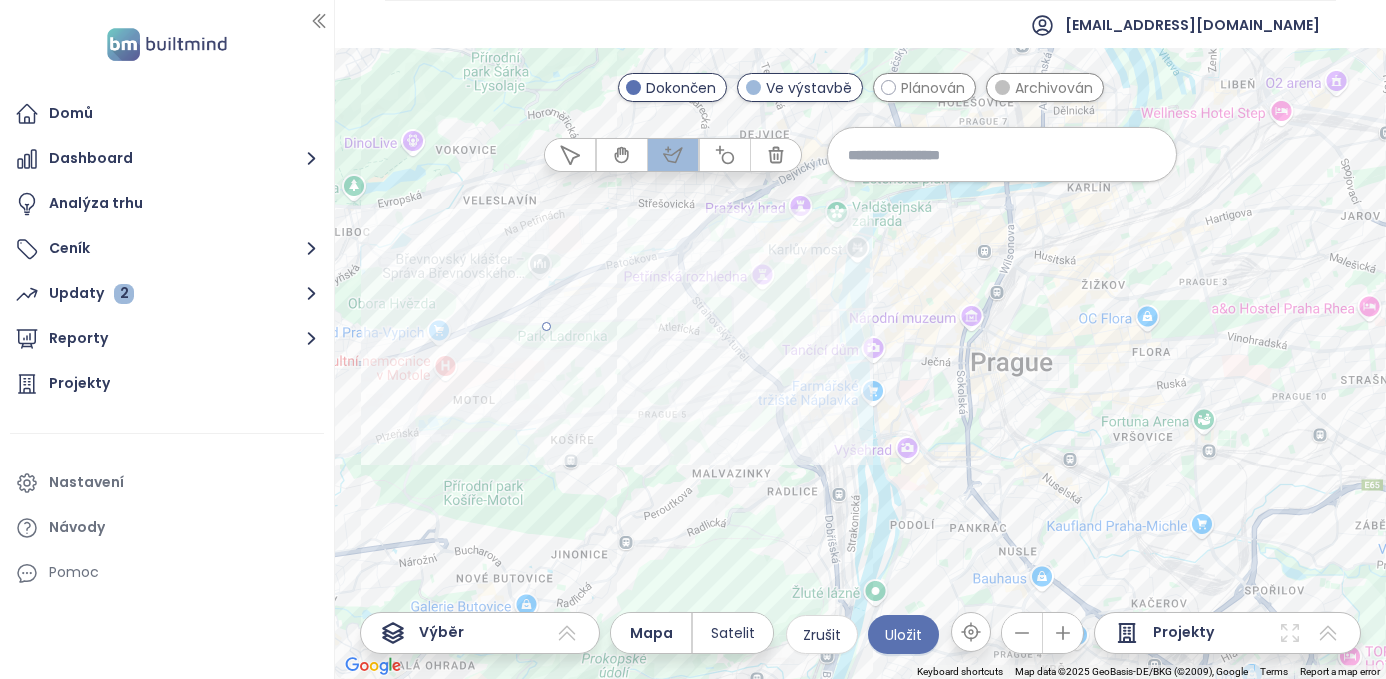click at bounding box center (861, 363) 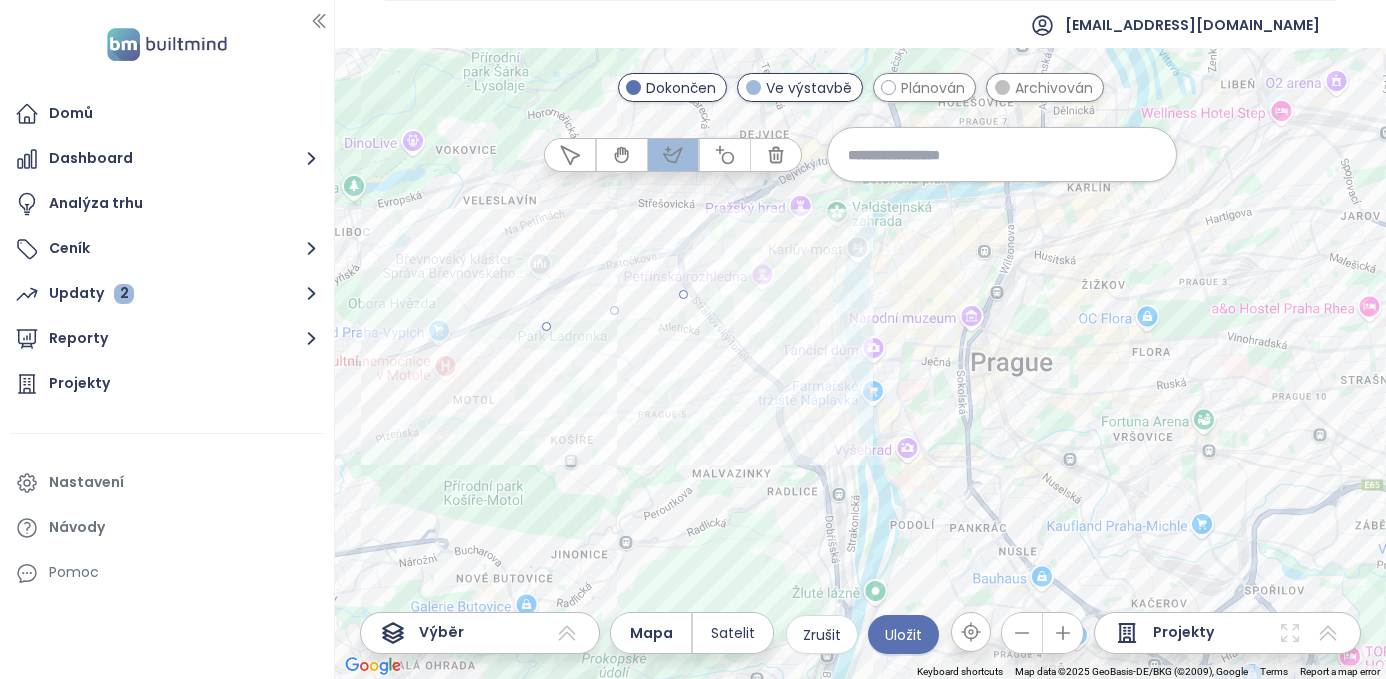 click at bounding box center [861, 363] 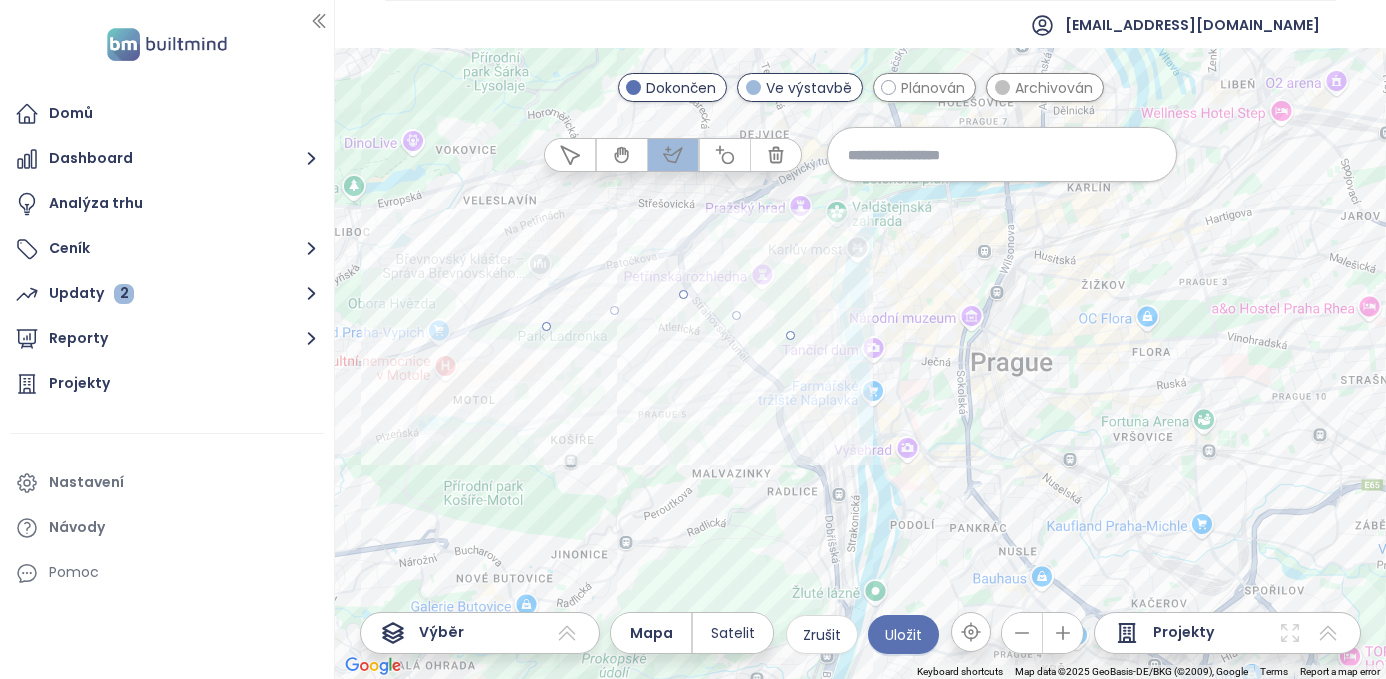 click at bounding box center [861, 363] 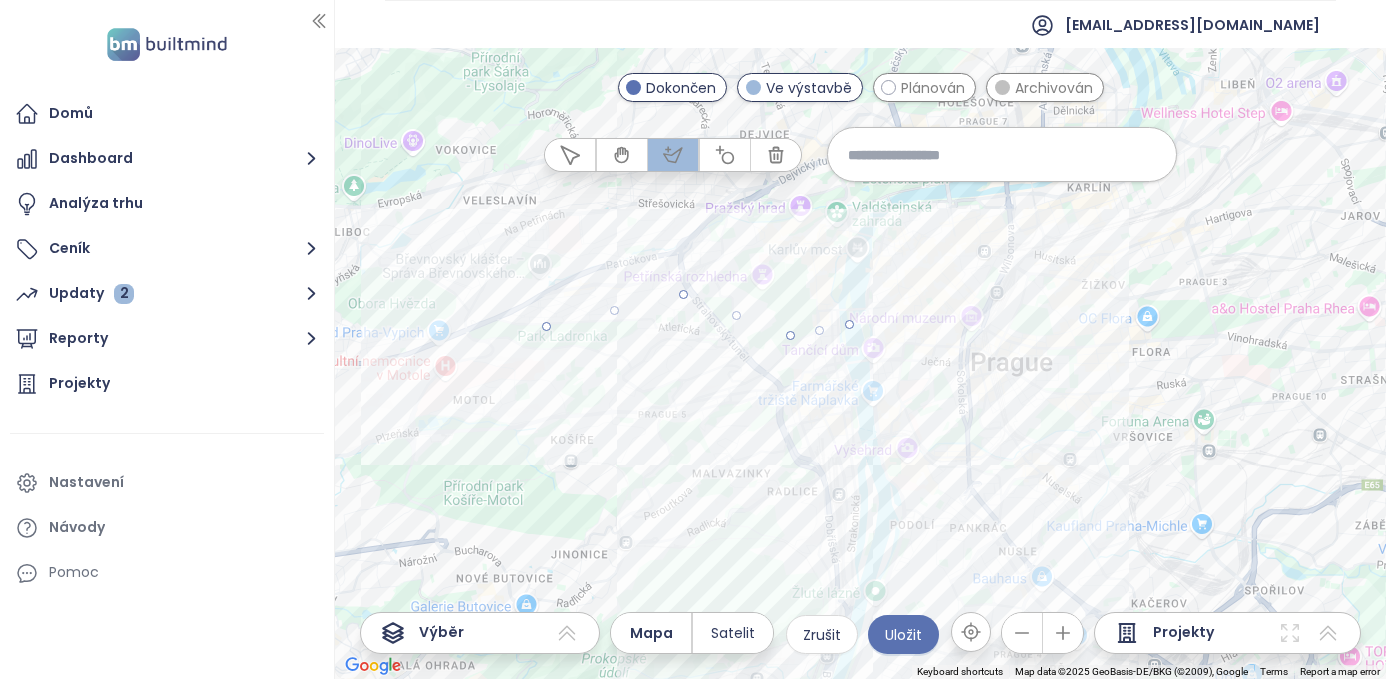 click at bounding box center (861, 363) 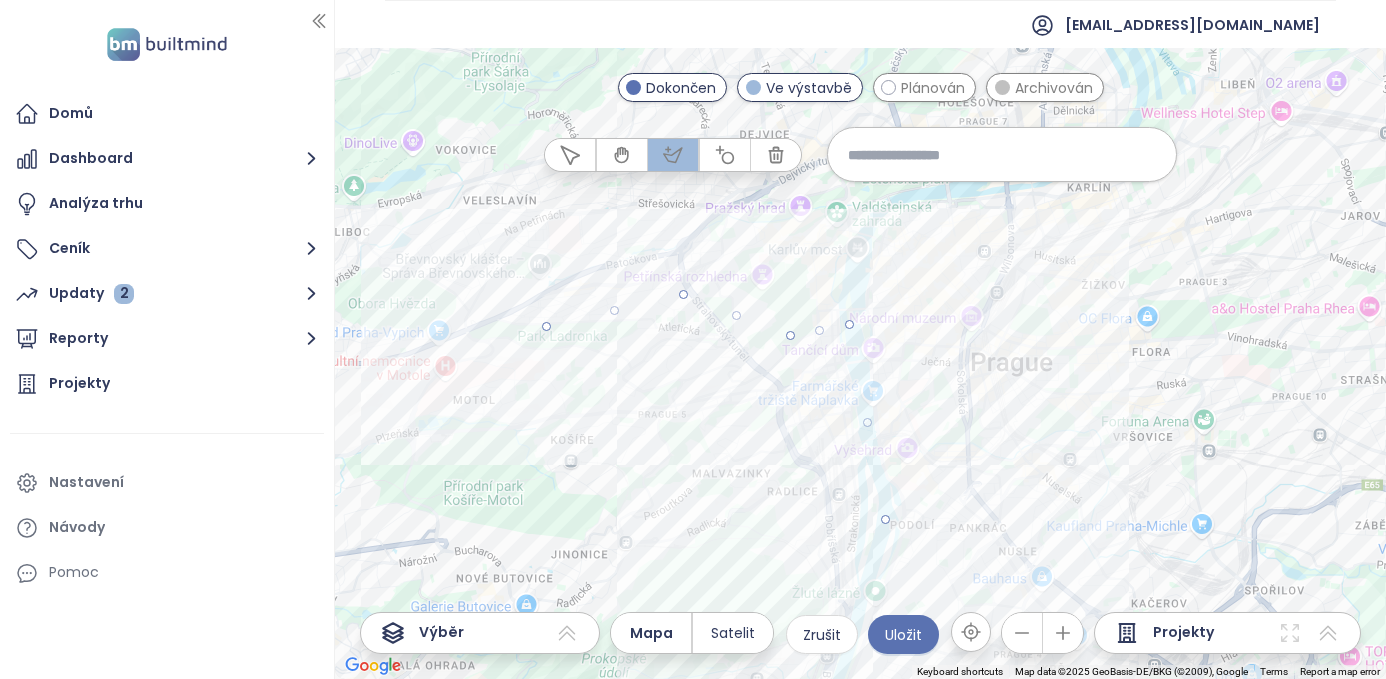click at bounding box center (861, 363) 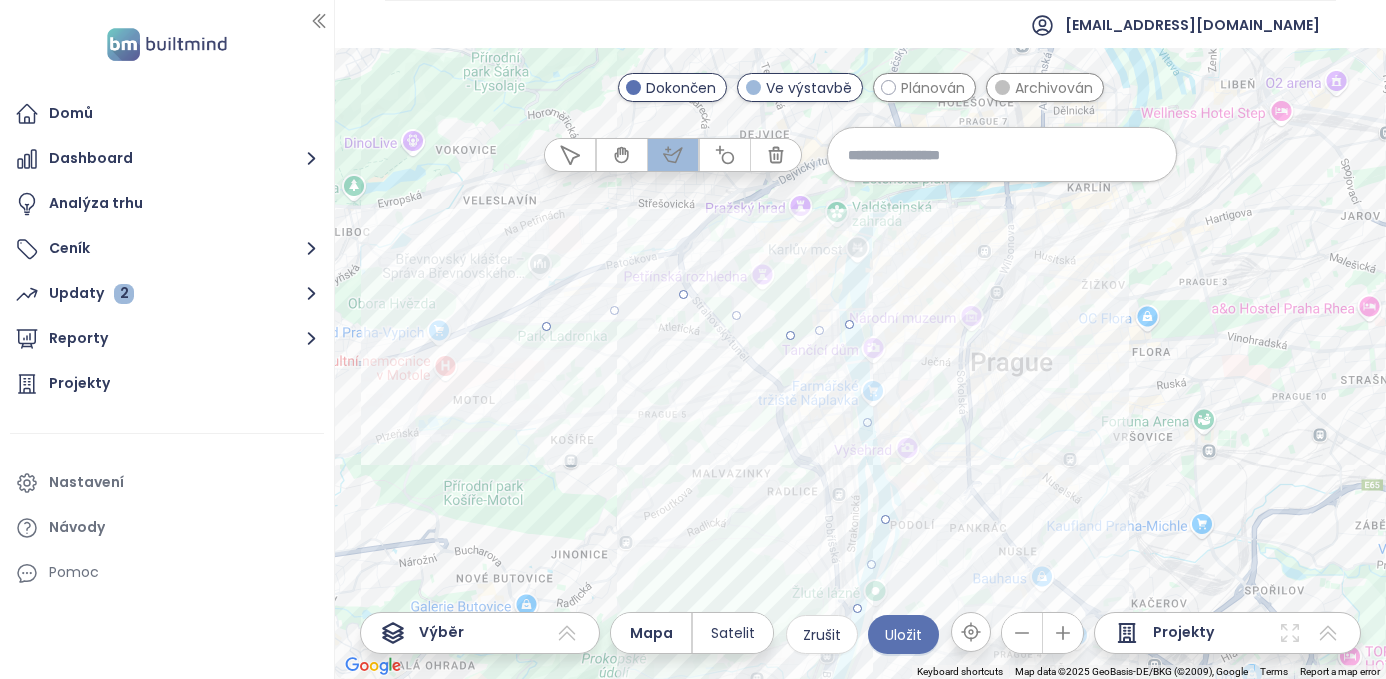 click at bounding box center (861, 363) 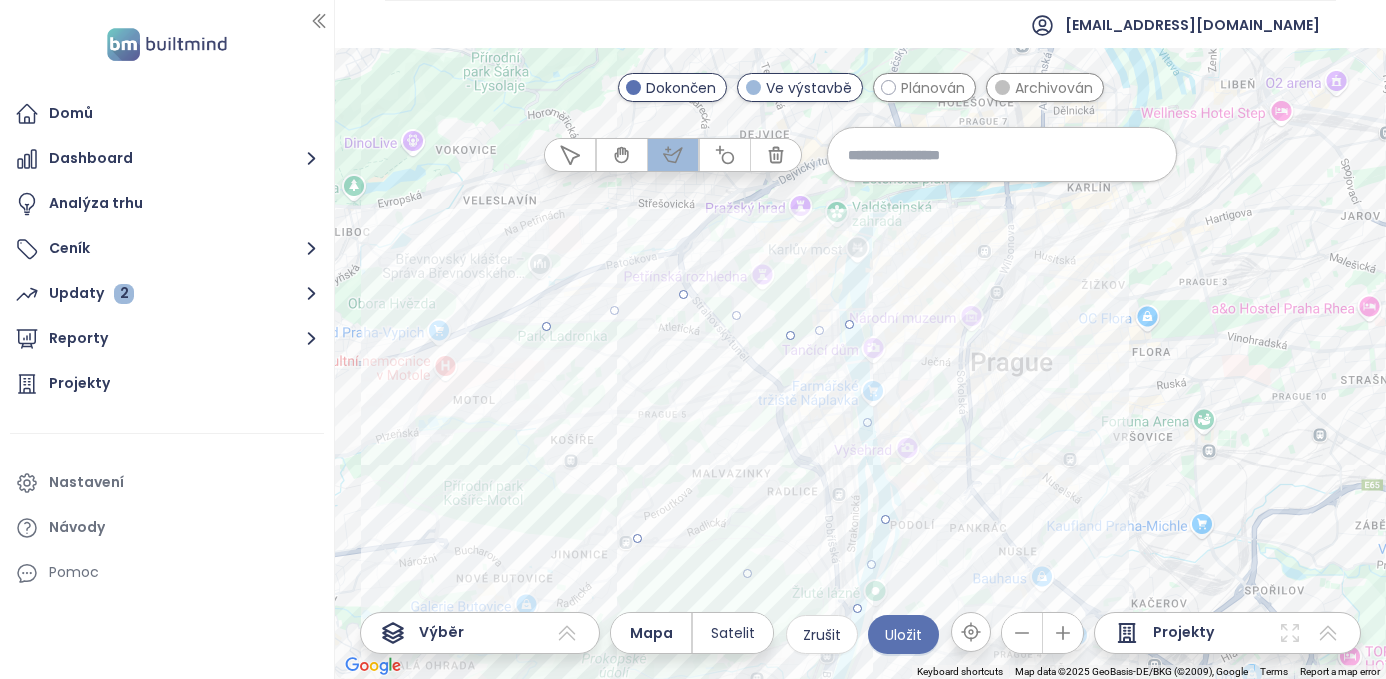 click at bounding box center (861, 363) 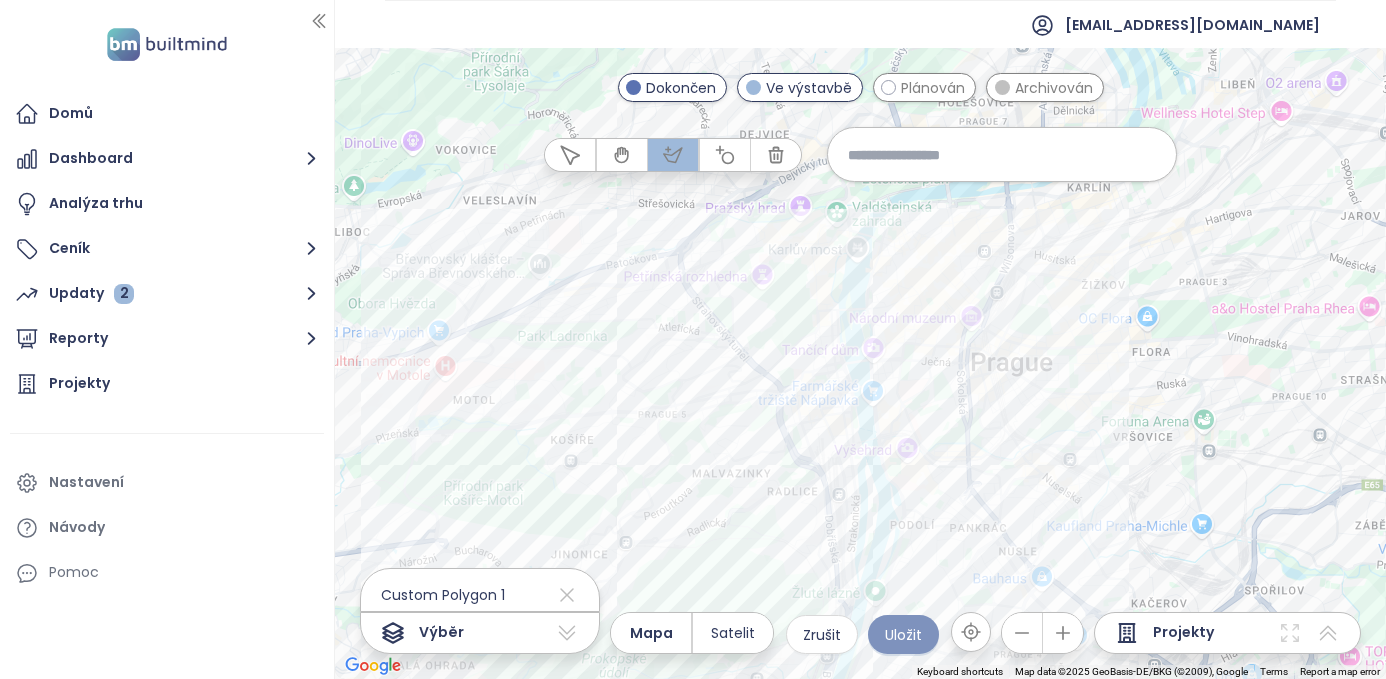 click on "Uložit" at bounding box center [903, 635] 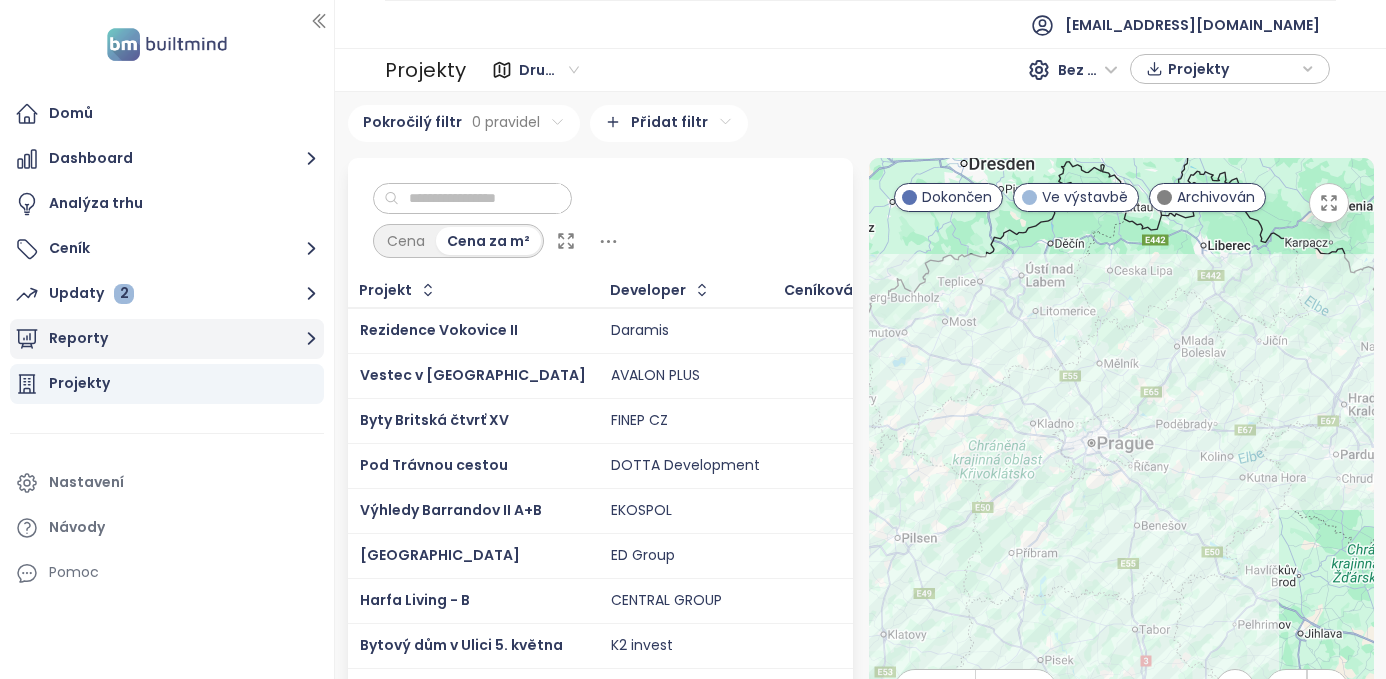 click on "Reporty" at bounding box center (167, 339) 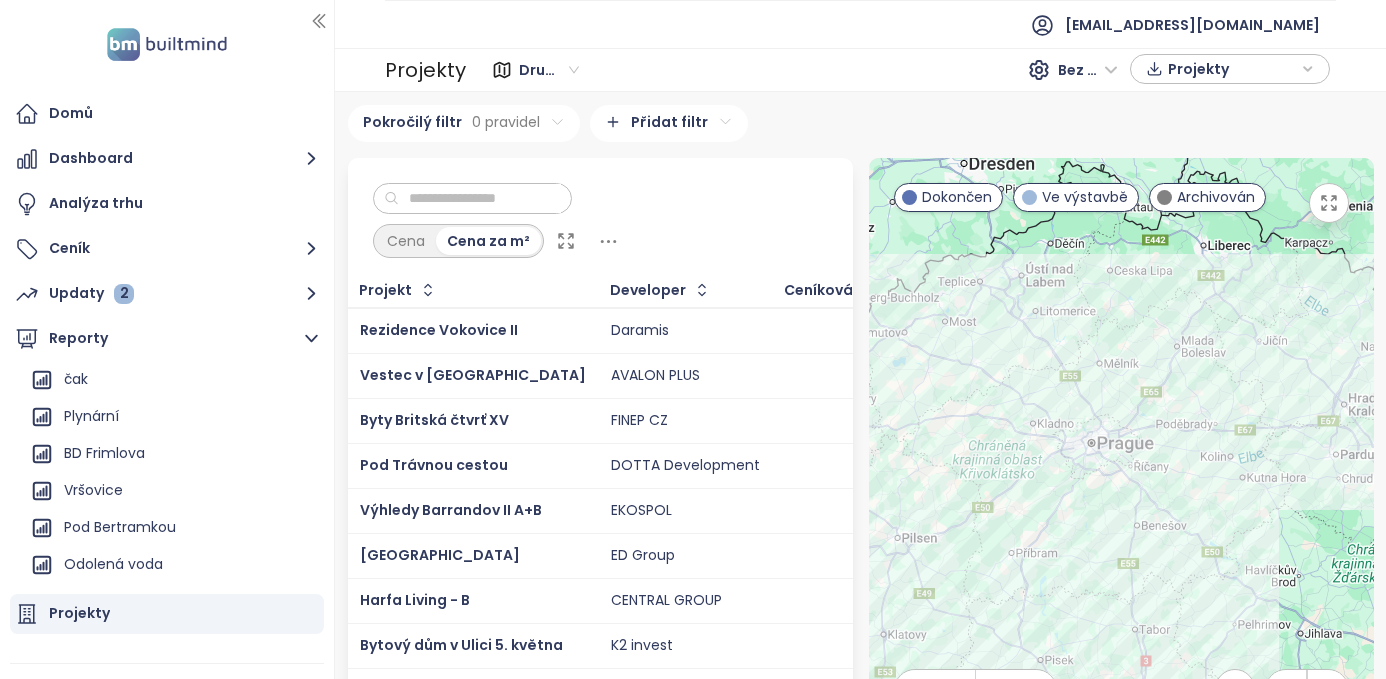scroll, scrollTop: 1756, scrollLeft: 0, axis: vertical 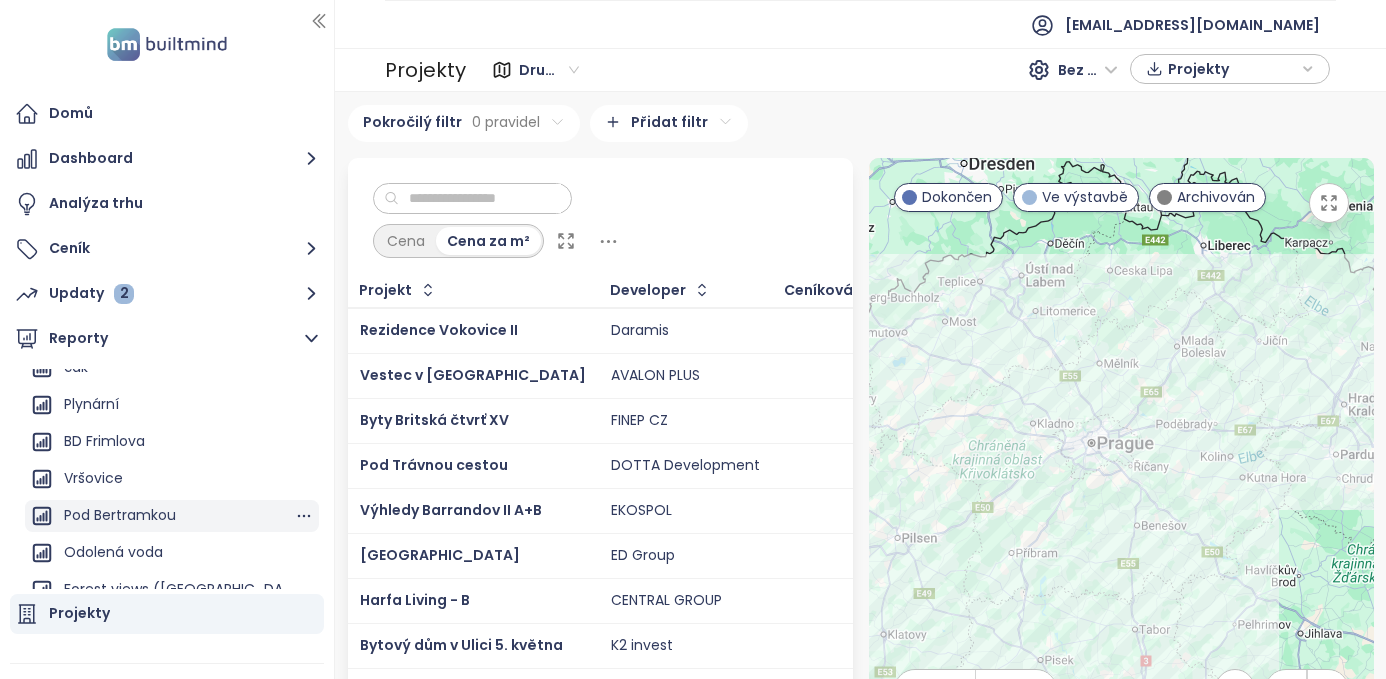 click on "Pod Bertramkou" at bounding box center (120, 515) 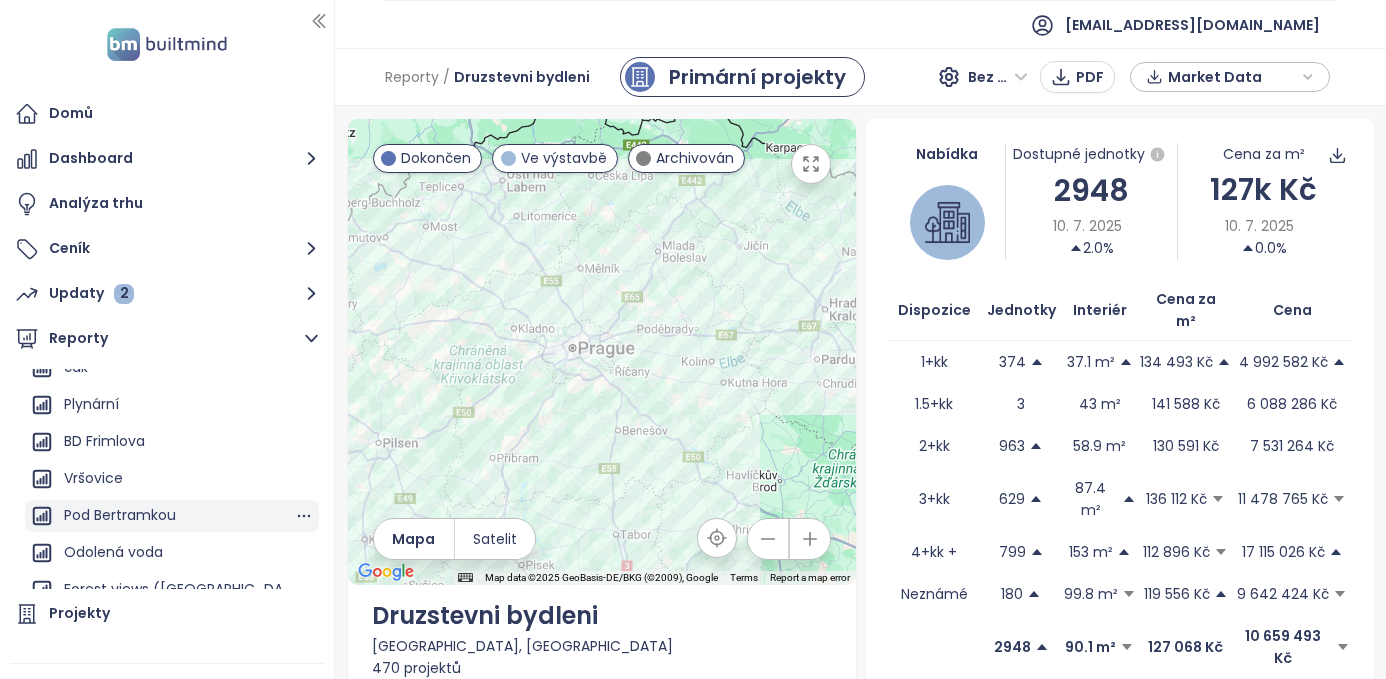 click on "Pod Bertramkou" at bounding box center [120, 515] 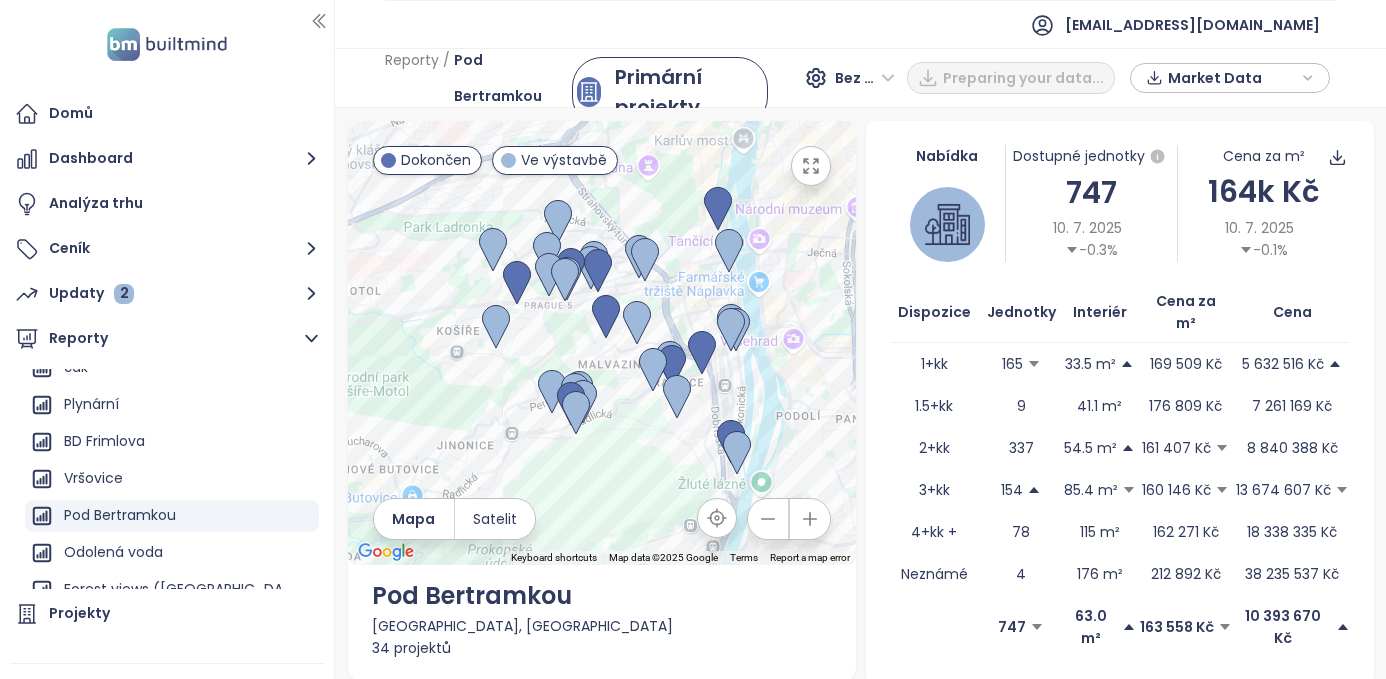 click 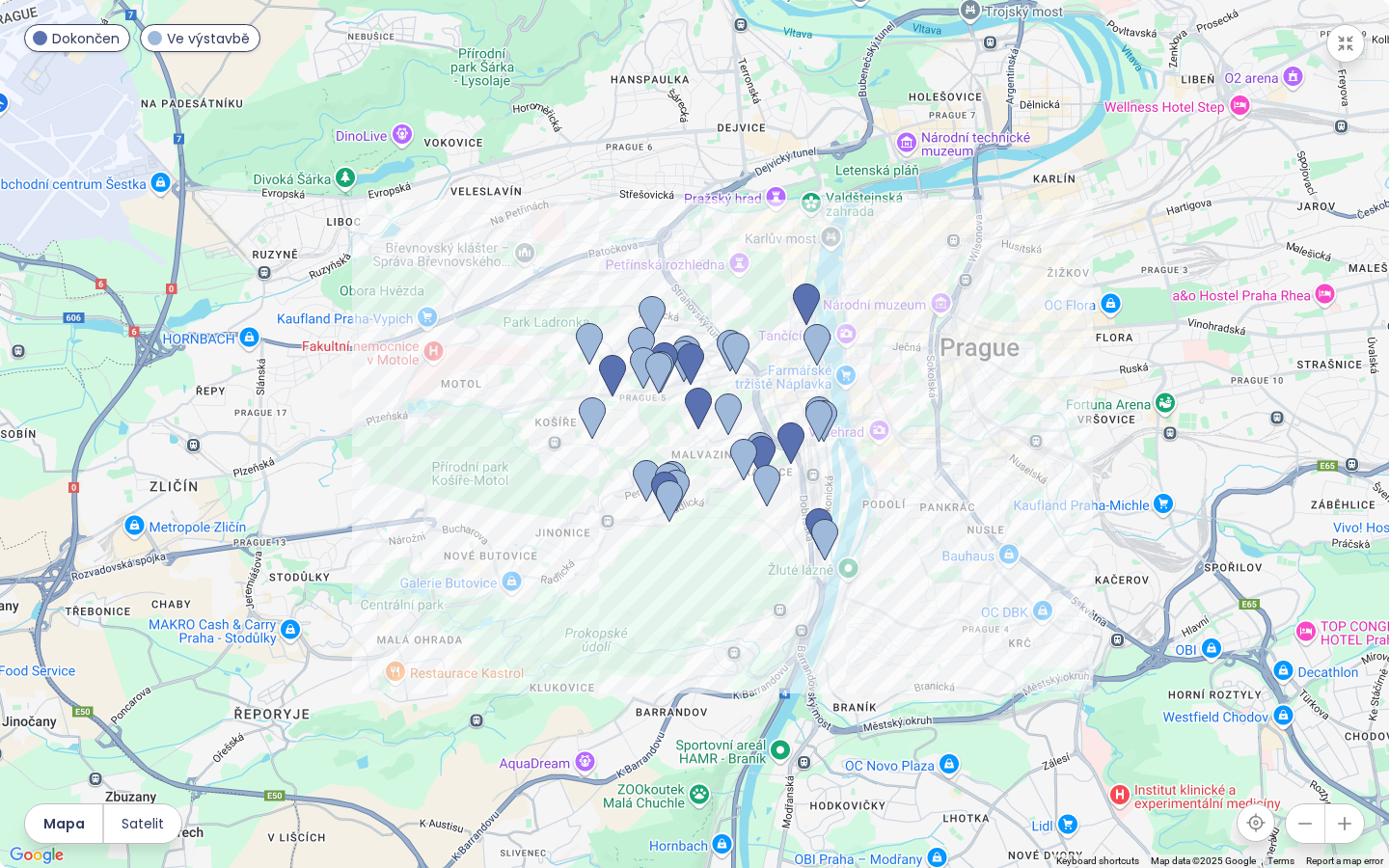 click 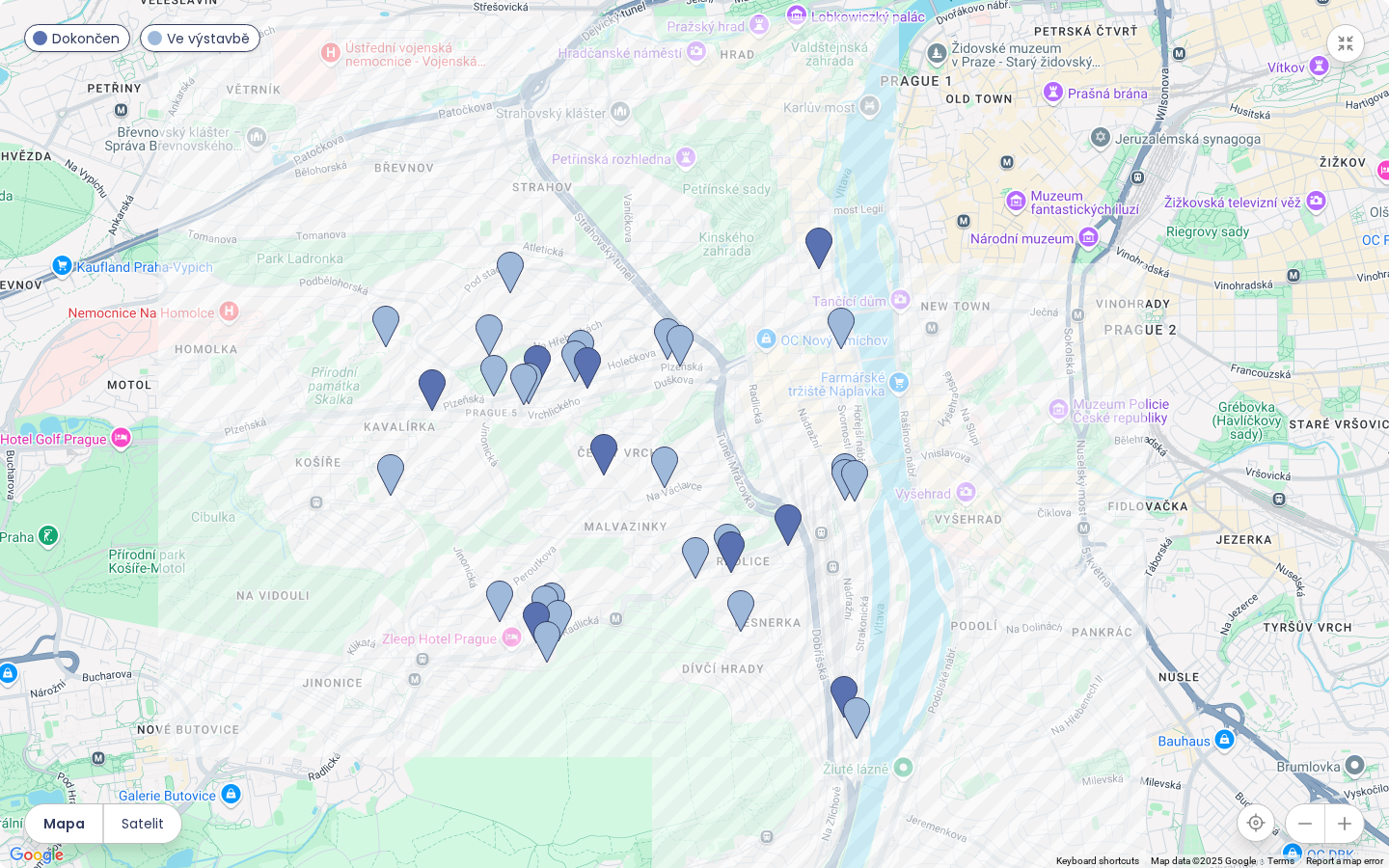 drag, startPoint x: 1247, startPoint y: 557, endPoint x: 1147, endPoint y: 608, distance: 112.254176 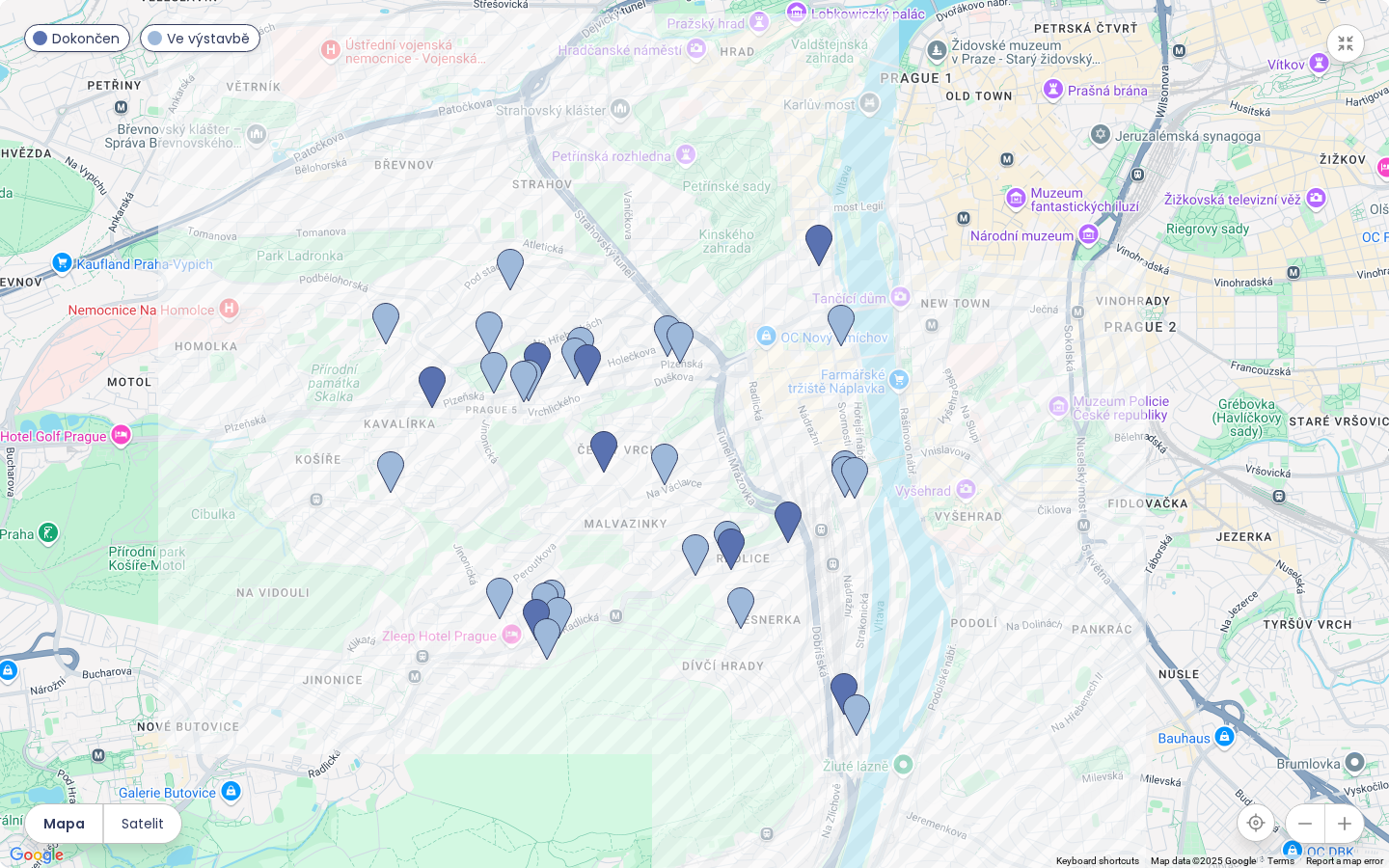 click 